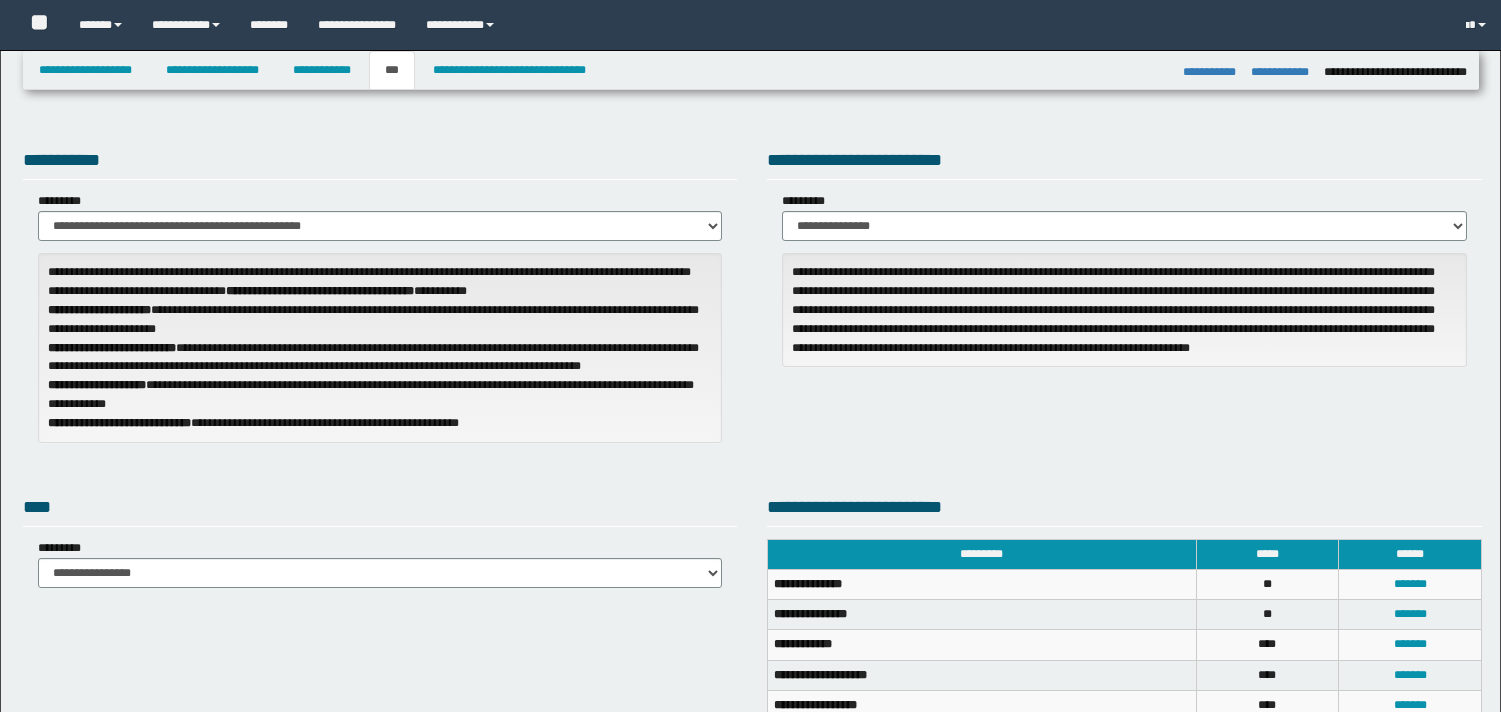 select on "*" 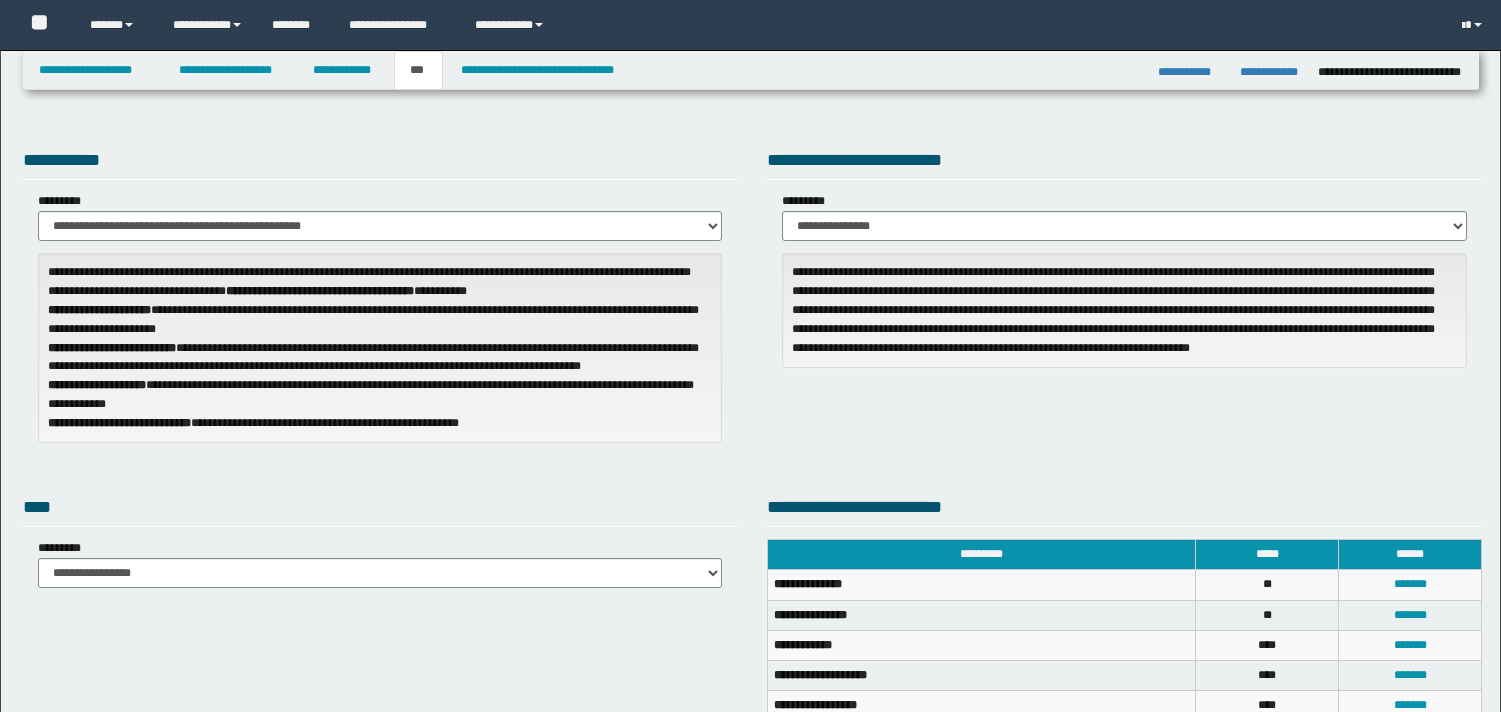 scroll, scrollTop: 540, scrollLeft: 0, axis: vertical 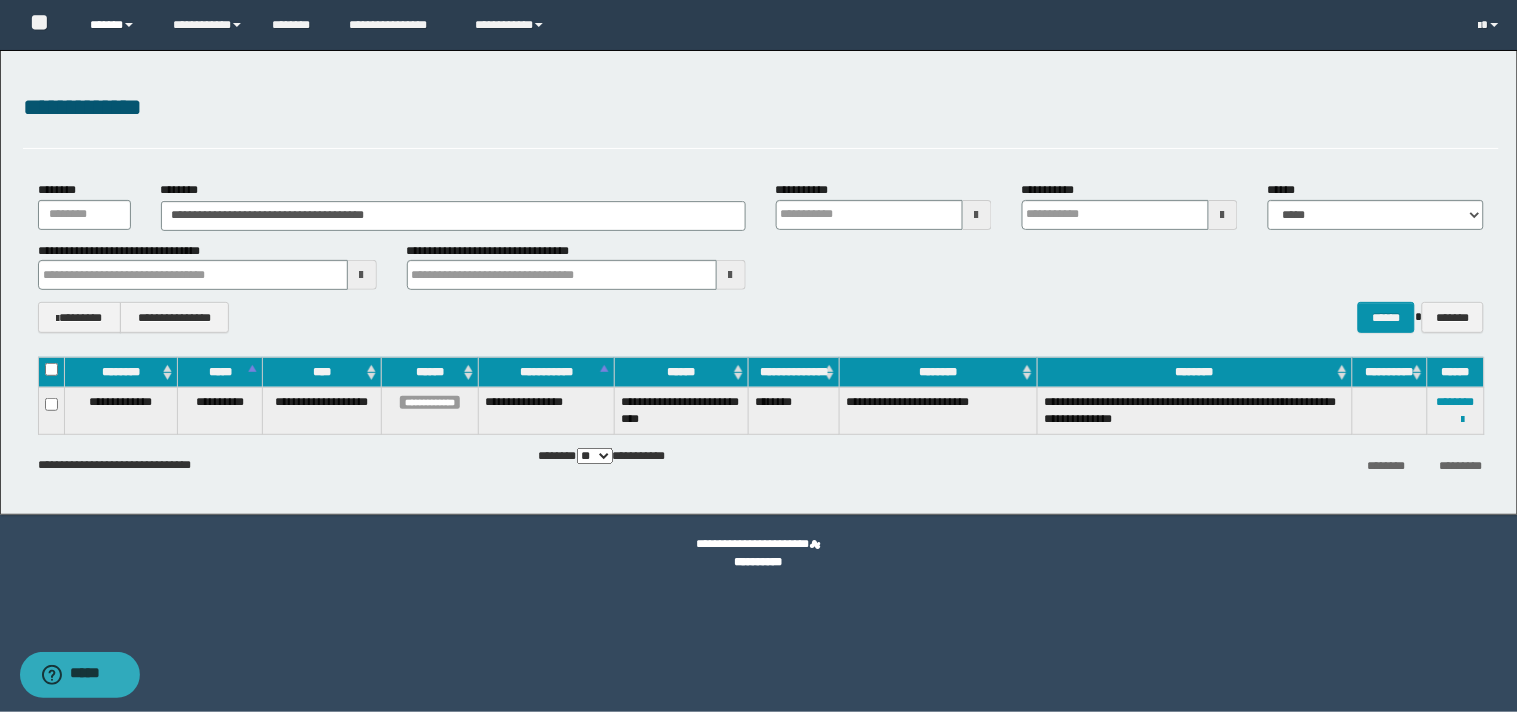 drag, startPoint x: 134, startPoint y: 23, endPoint x: 136, endPoint y: 52, distance: 29.068884 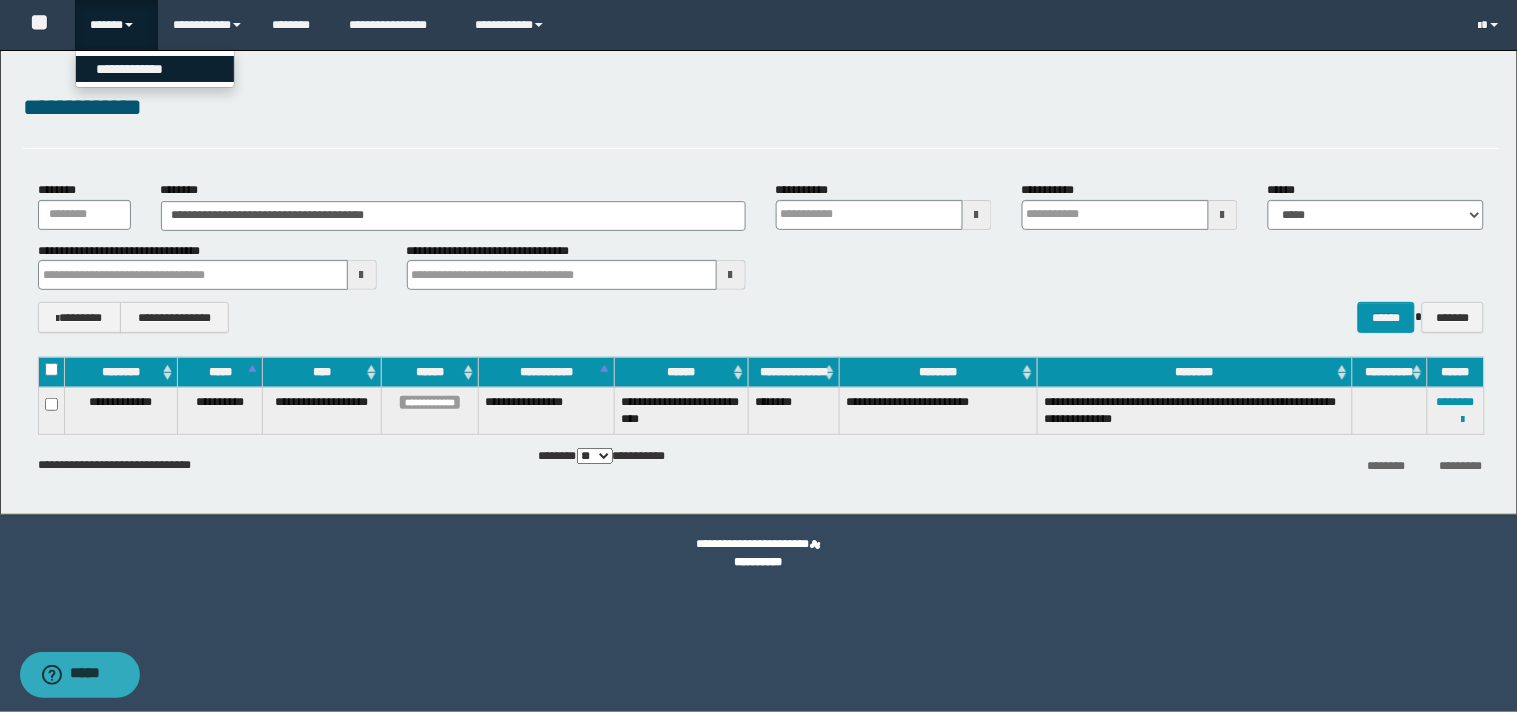click on "**********" at bounding box center [155, 69] 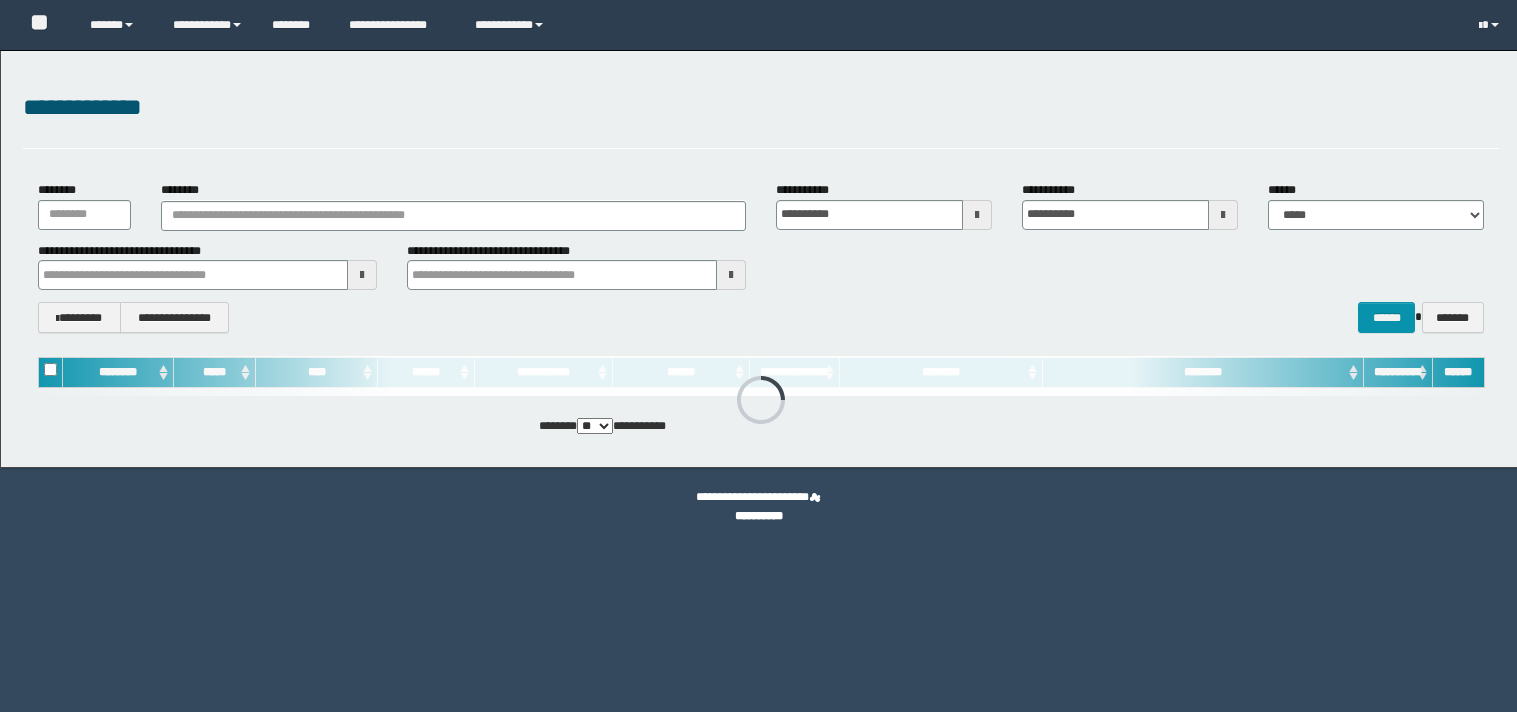scroll, scrollTop: 0, scrollLeft: 0, axis: both 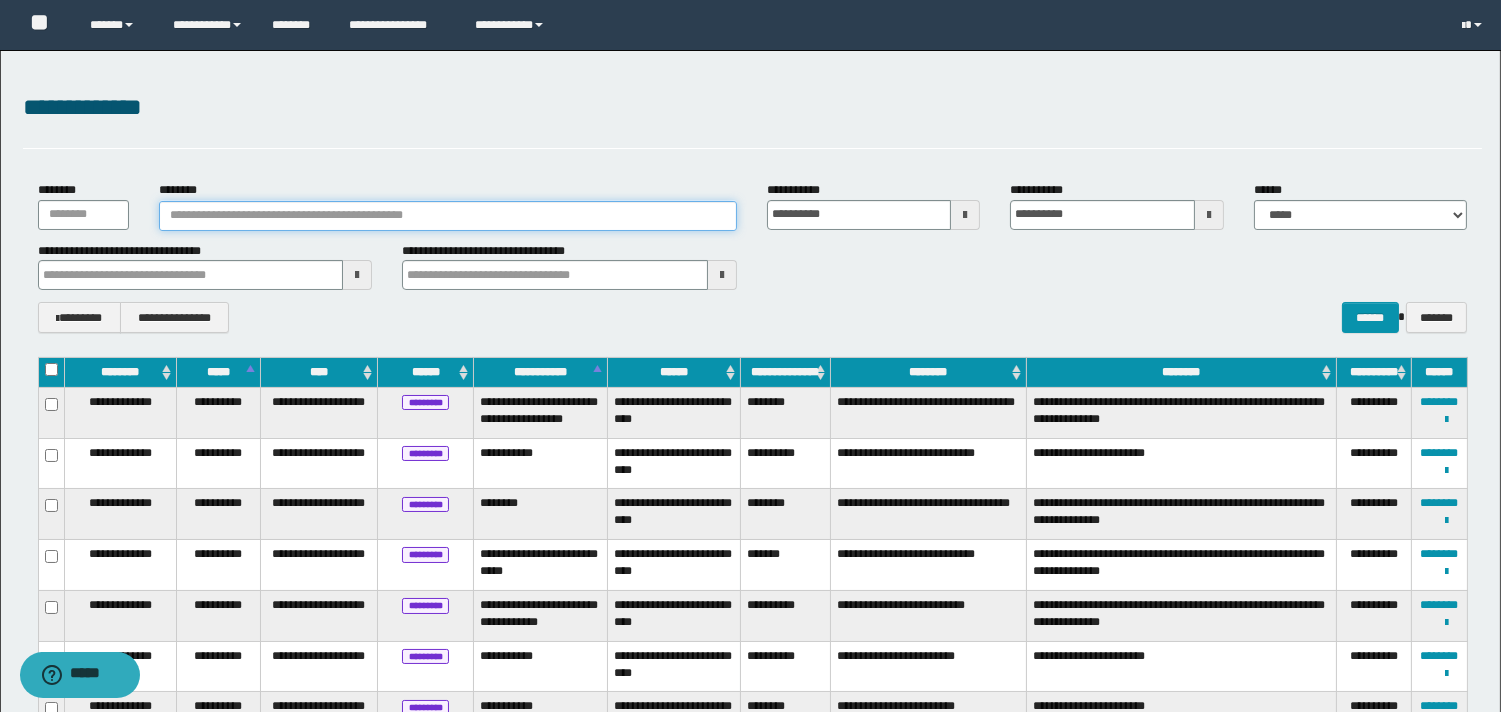 click on "********" at bounding box center (448, 216) 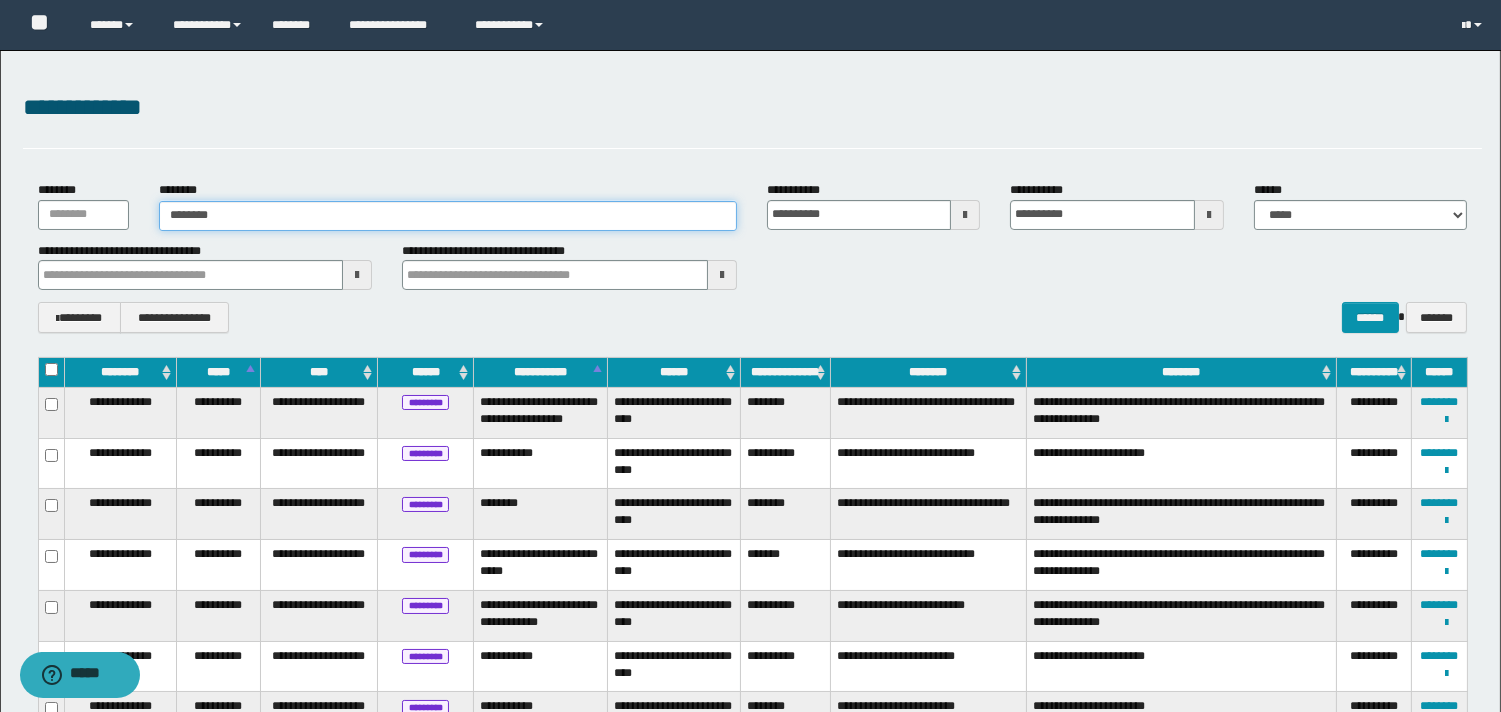 type on "********" 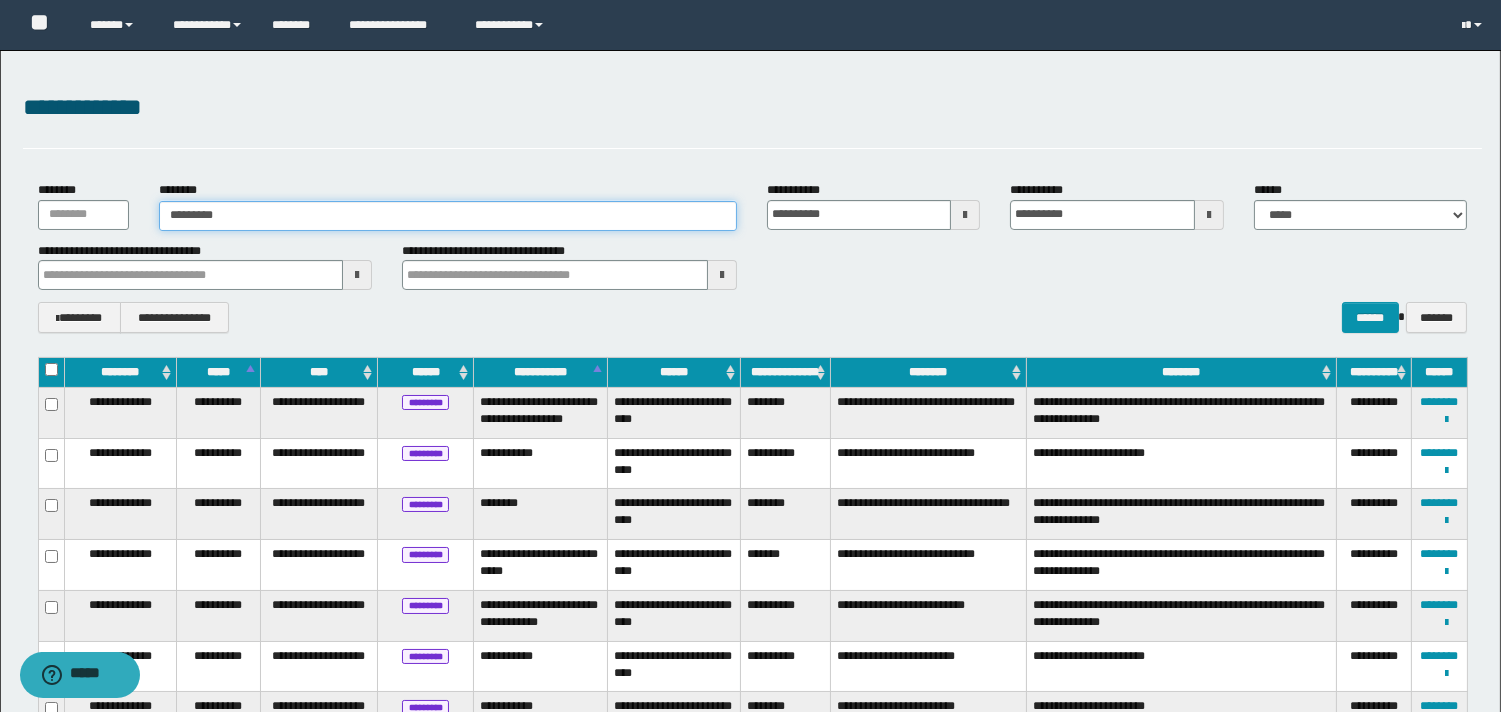 type on "********" 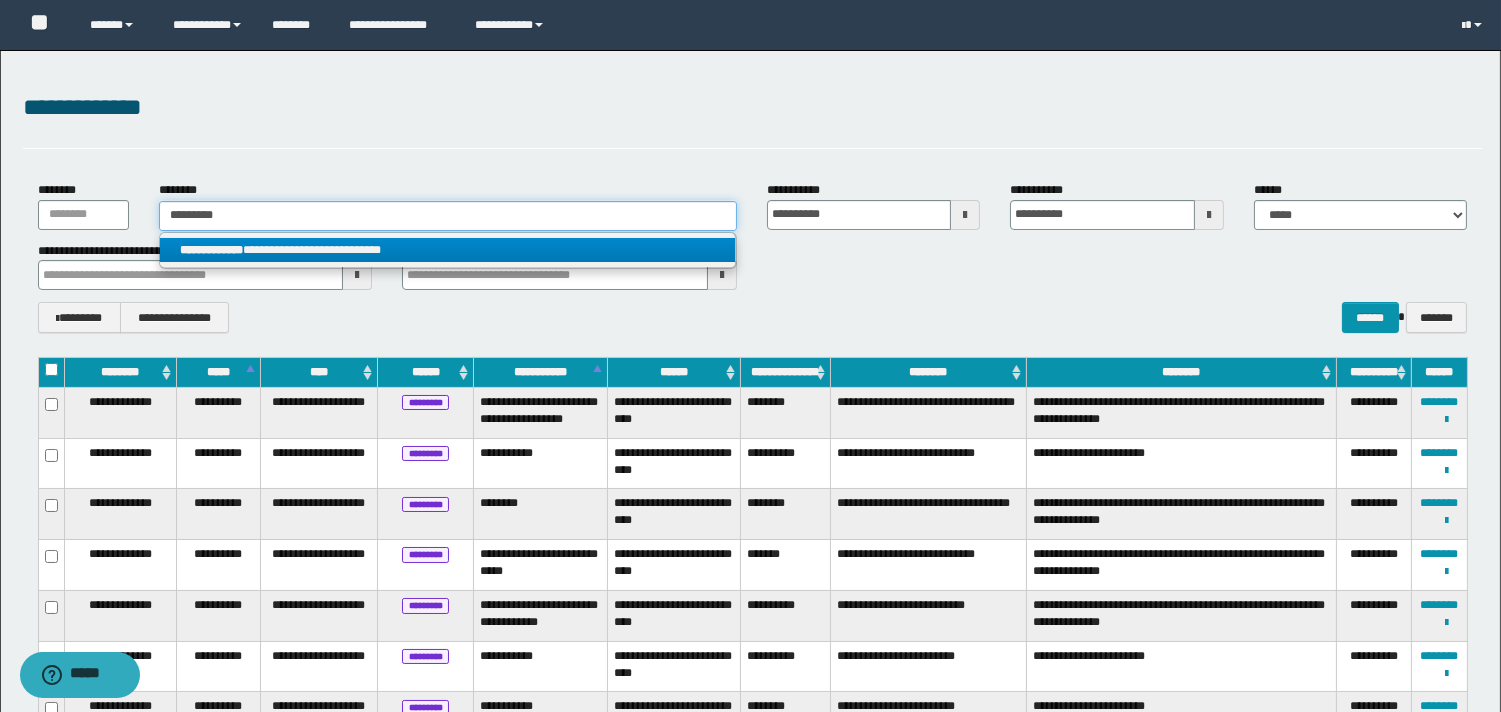 type on "********" 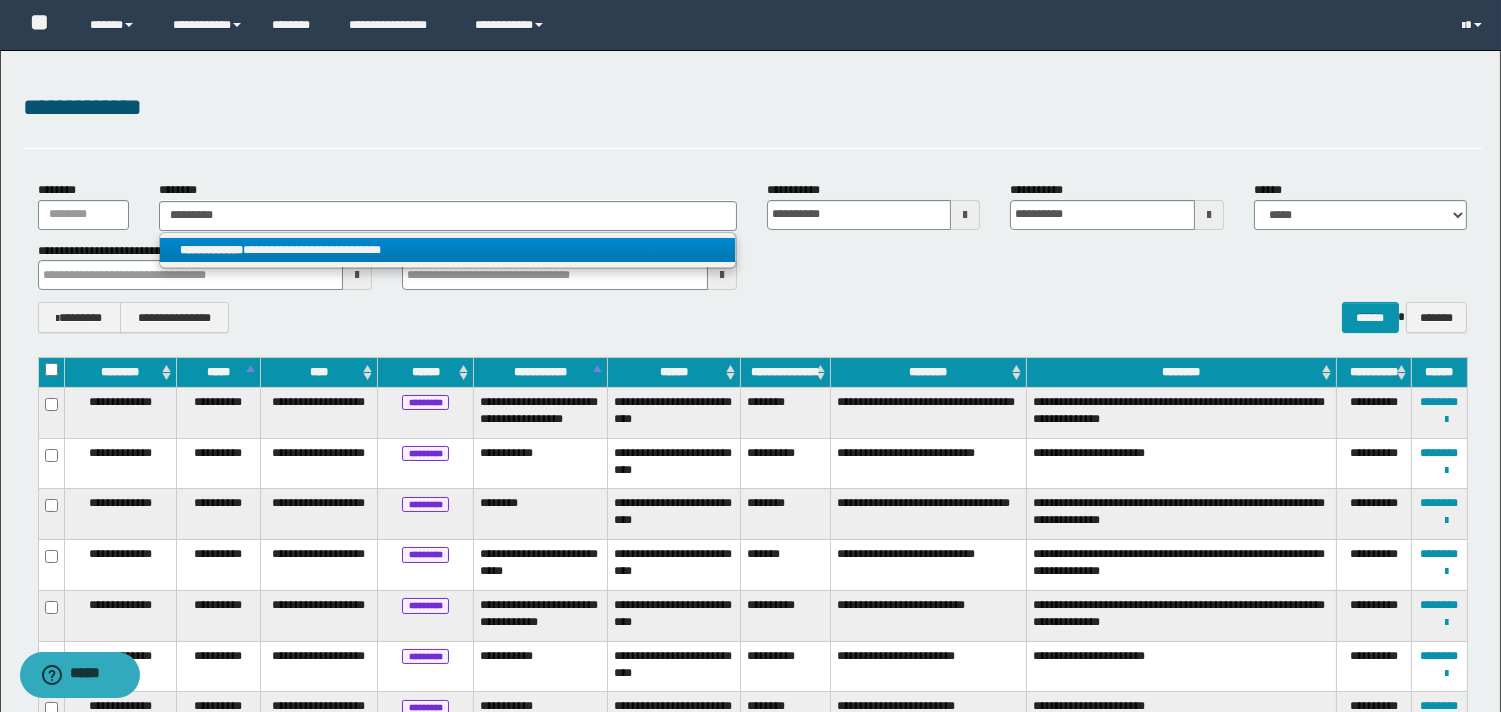 click on "**********" at bounding box center (448, 250) 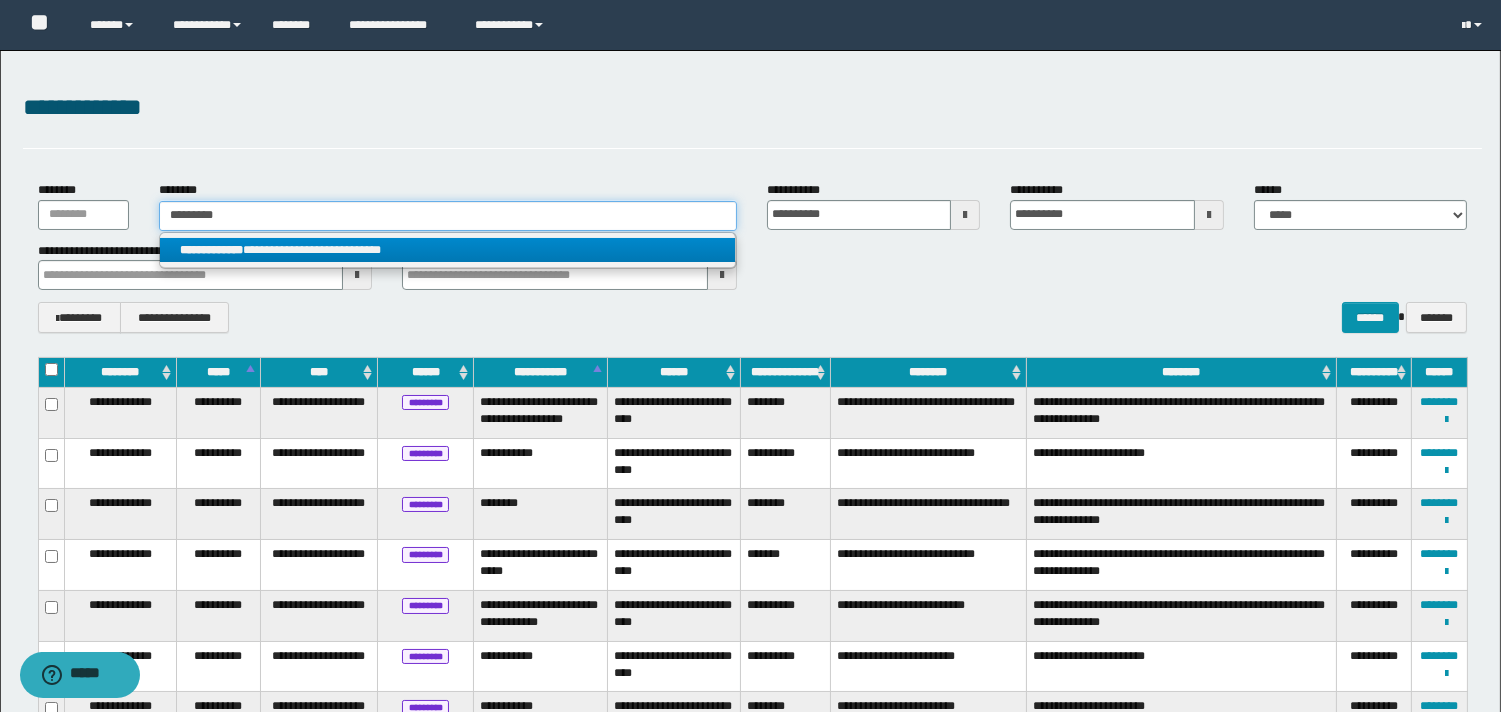 type 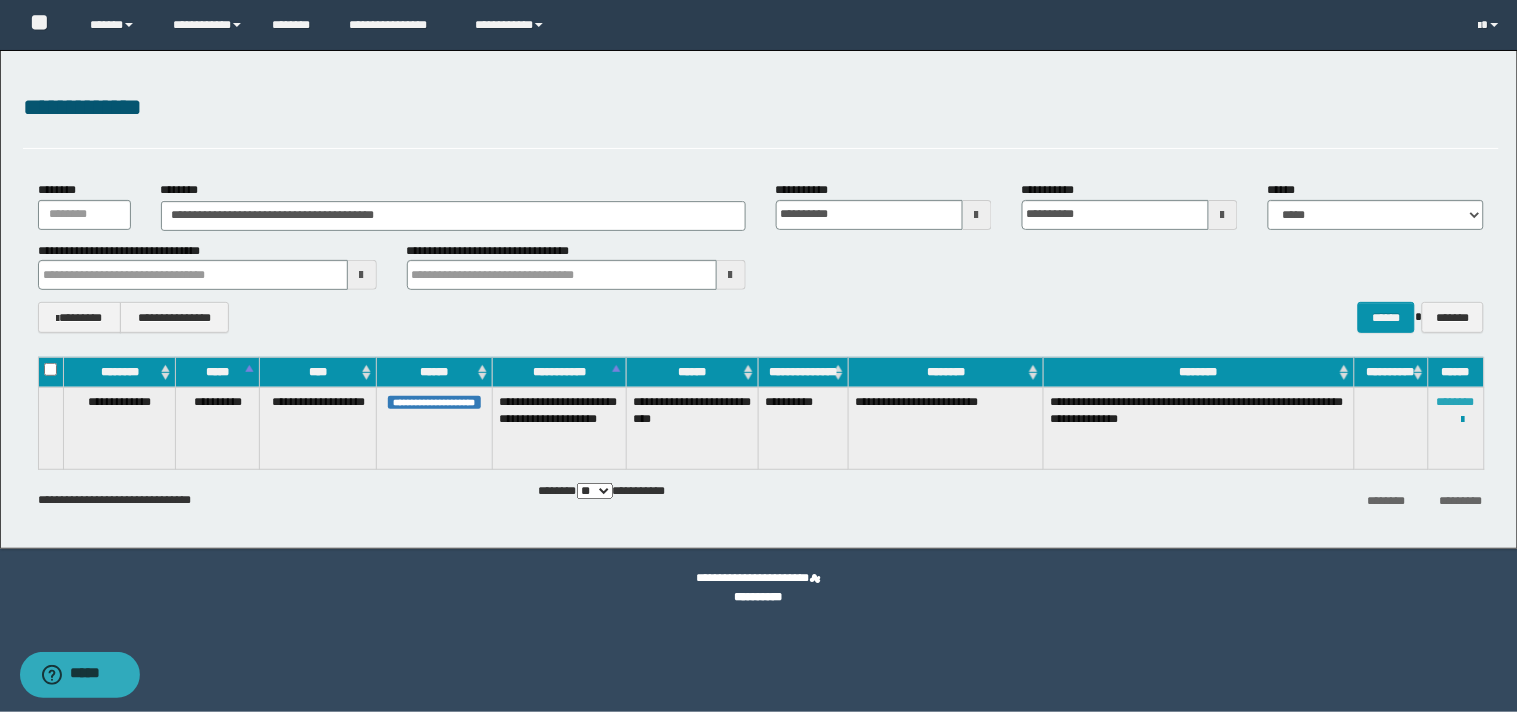 click on "********" at bounding box center [1456, 402] 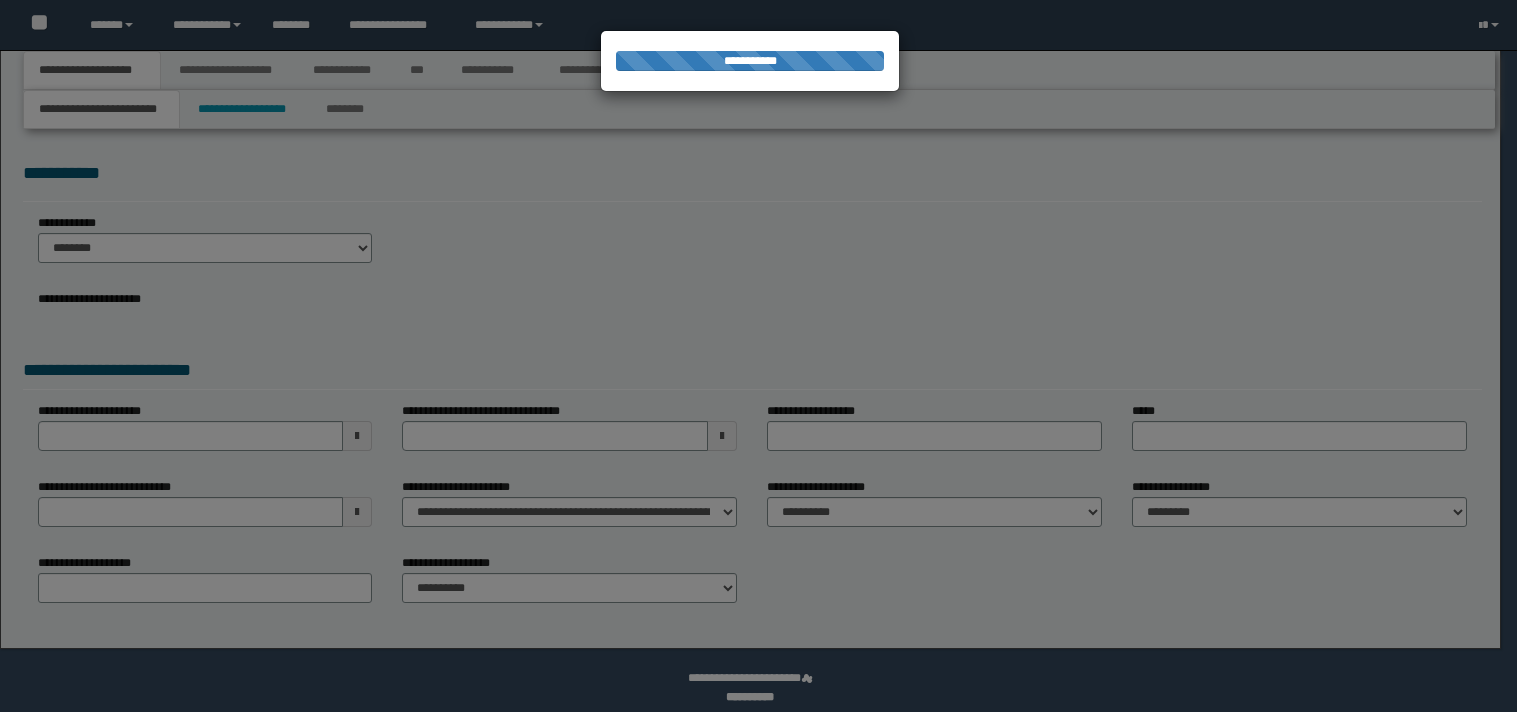 scroll, scrollTop: 0, scrollLeft: 0, axis: both 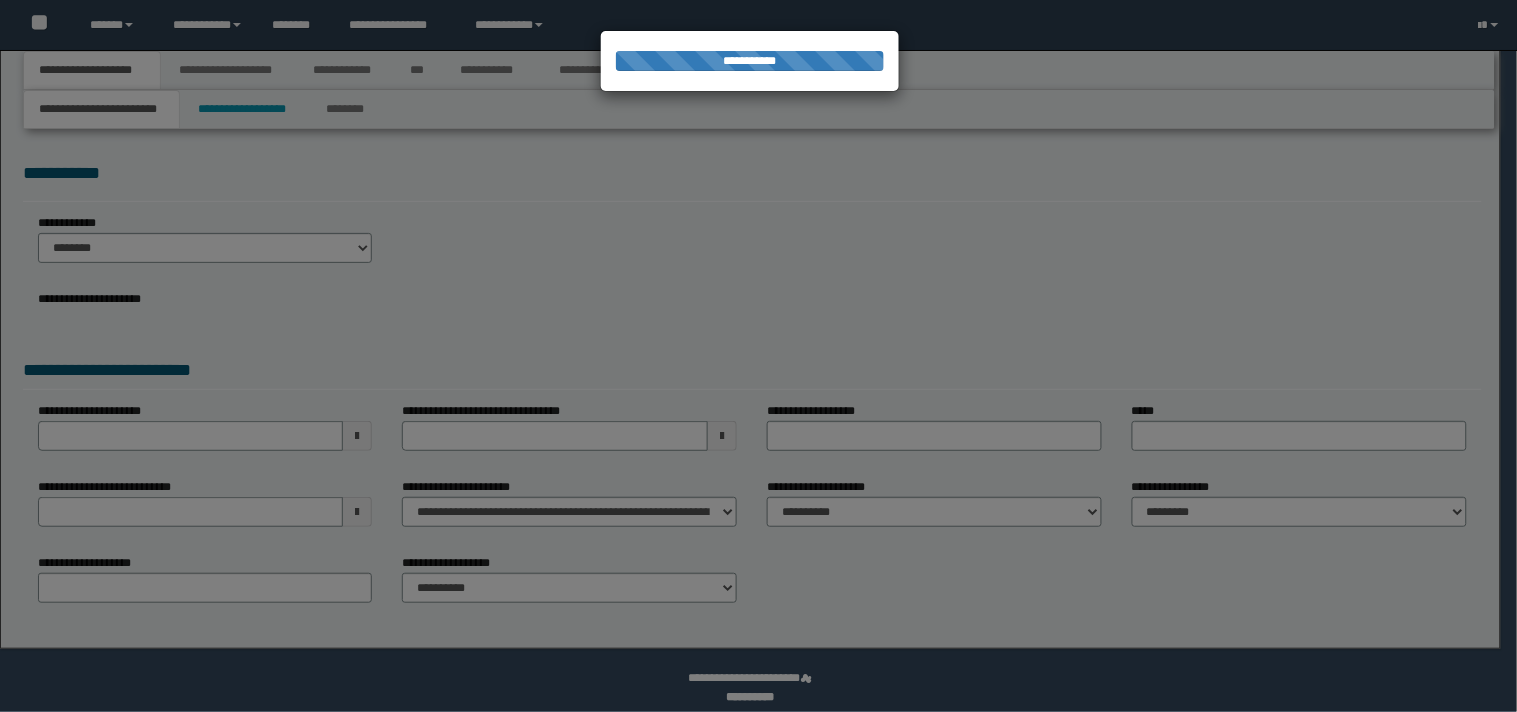 select on "*" 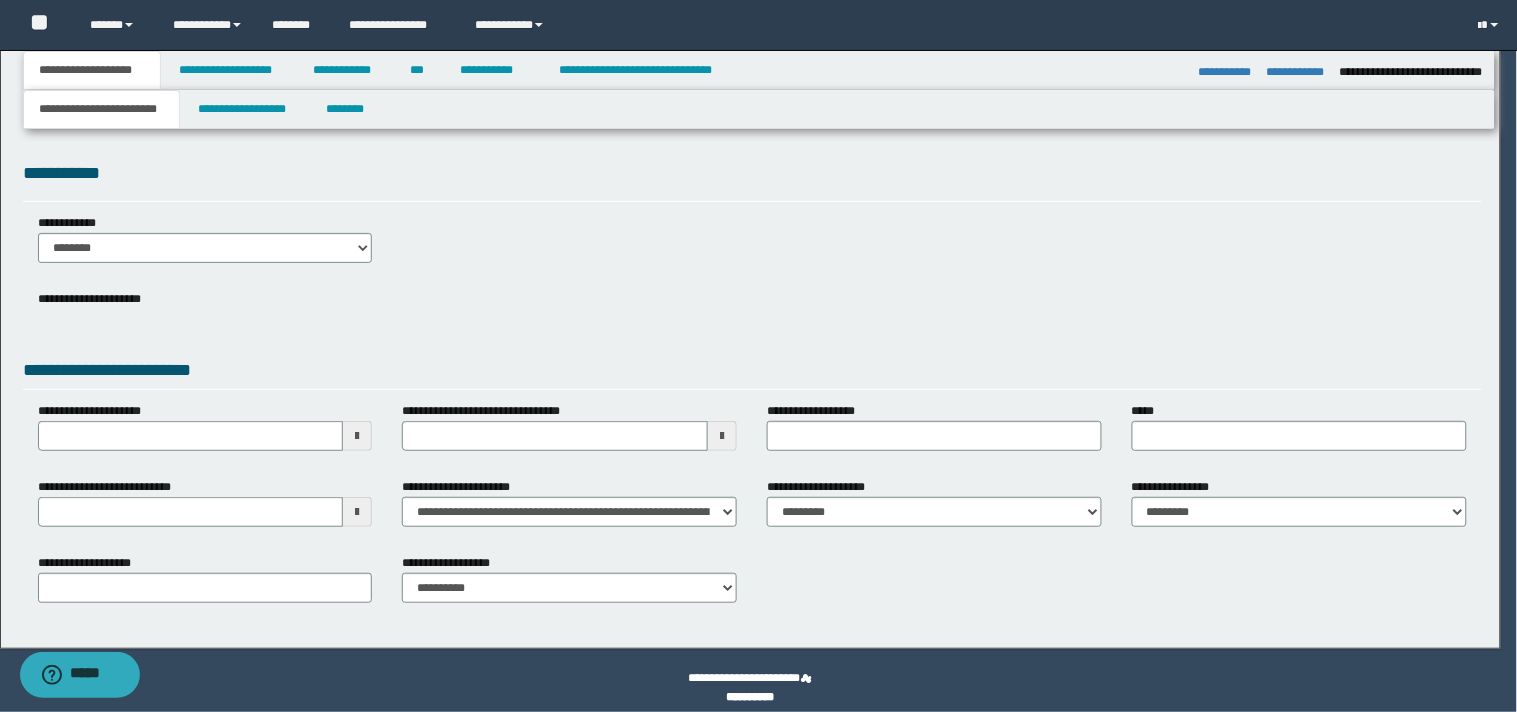 scroll, scrollTop: 0, scrollLeft: 0, axis: both 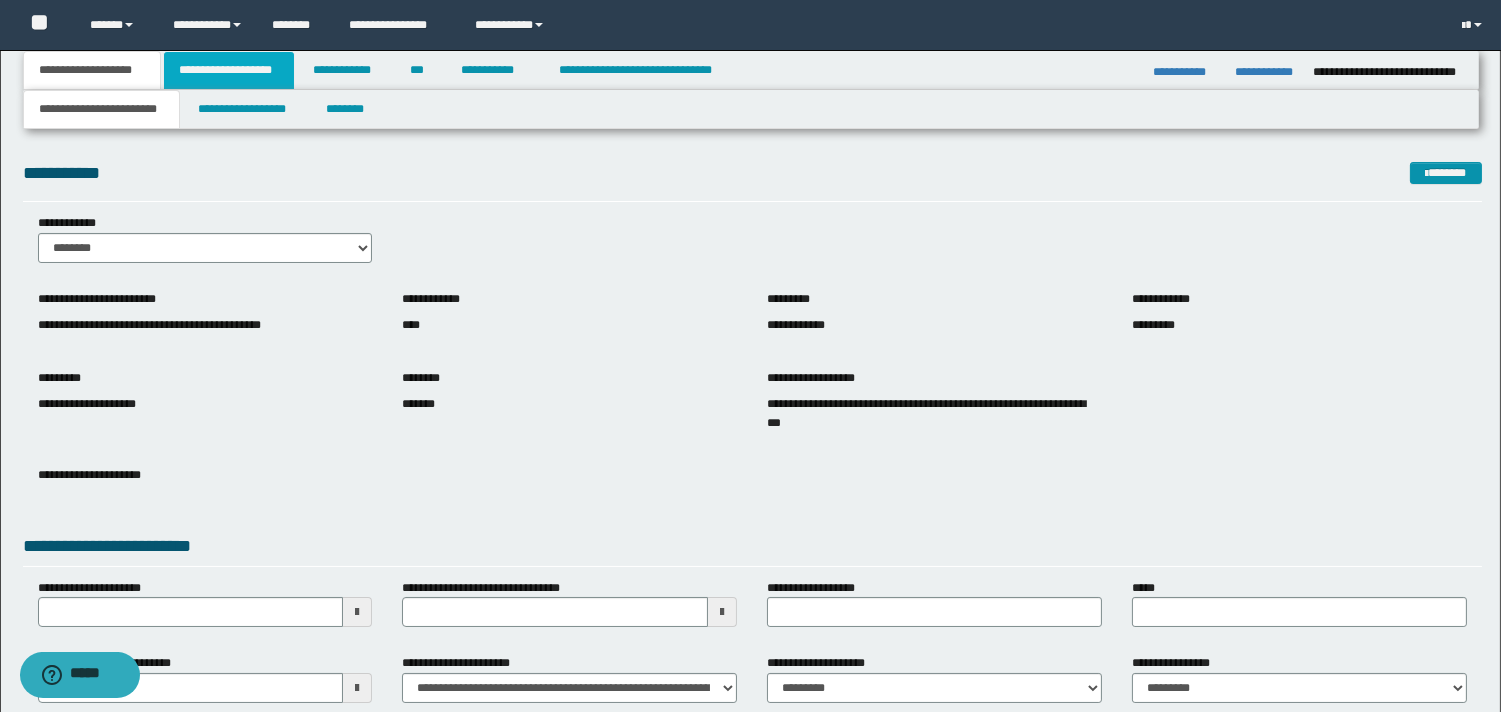 click on "**********" at bounding box center [229, 70] 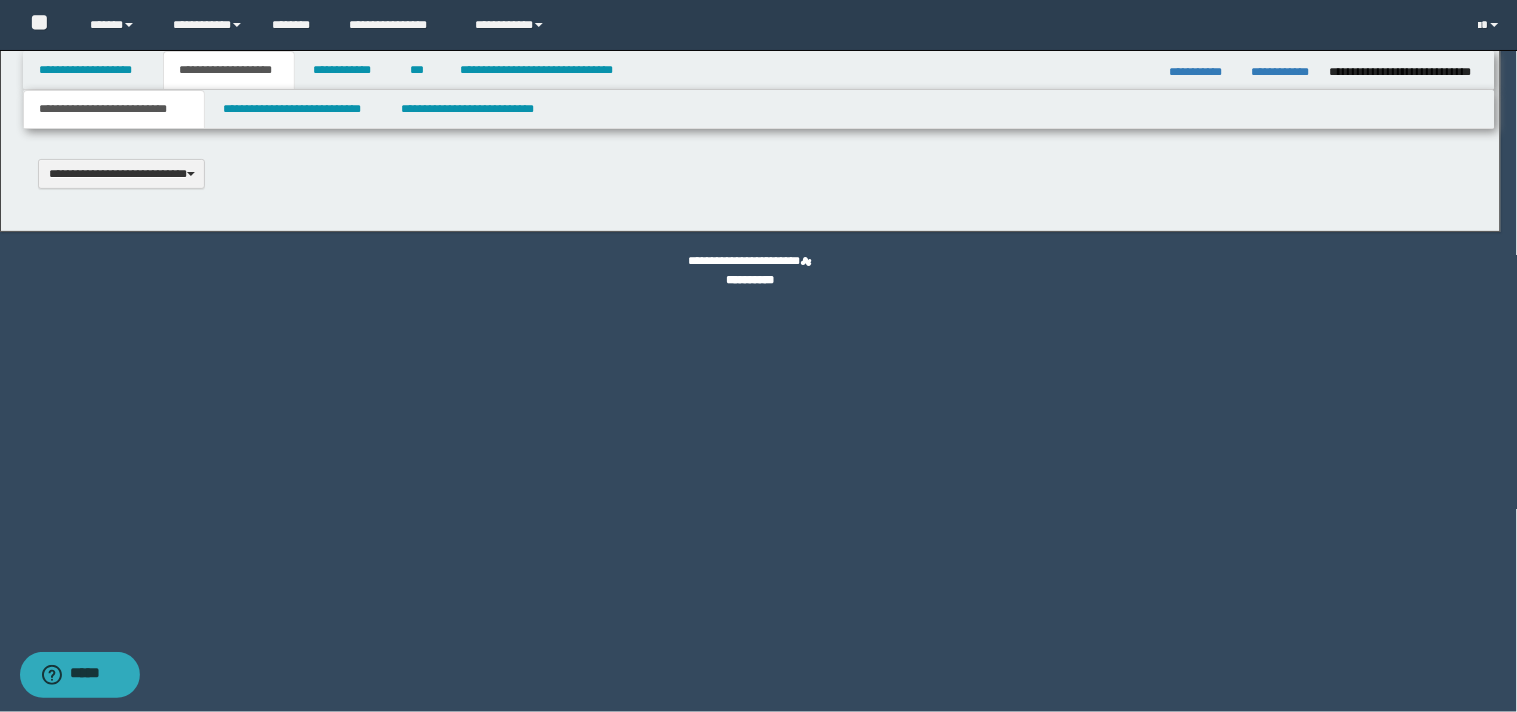 scroll, scrollTop: 0, scrollLeft: 0, axis: both 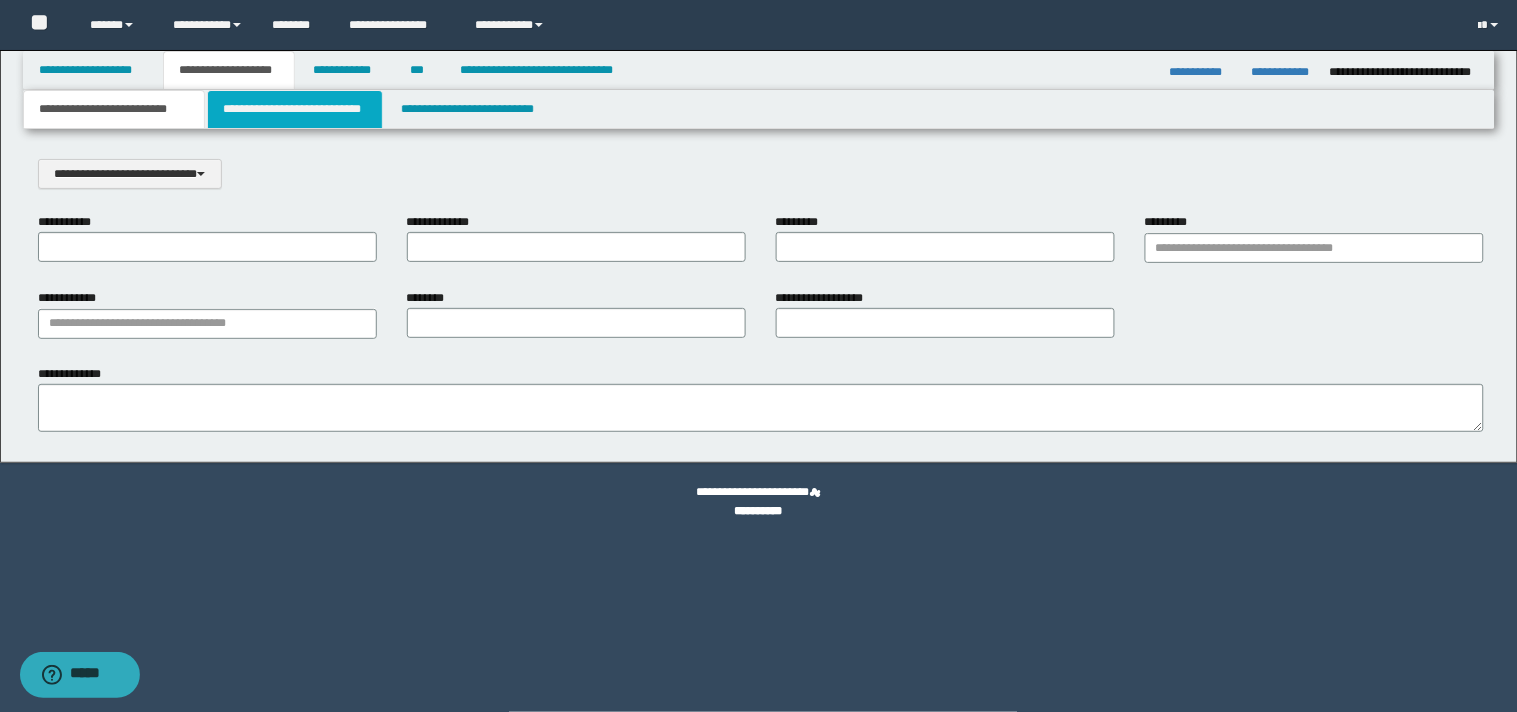 click on "**********" at bounding box center [295, 109] 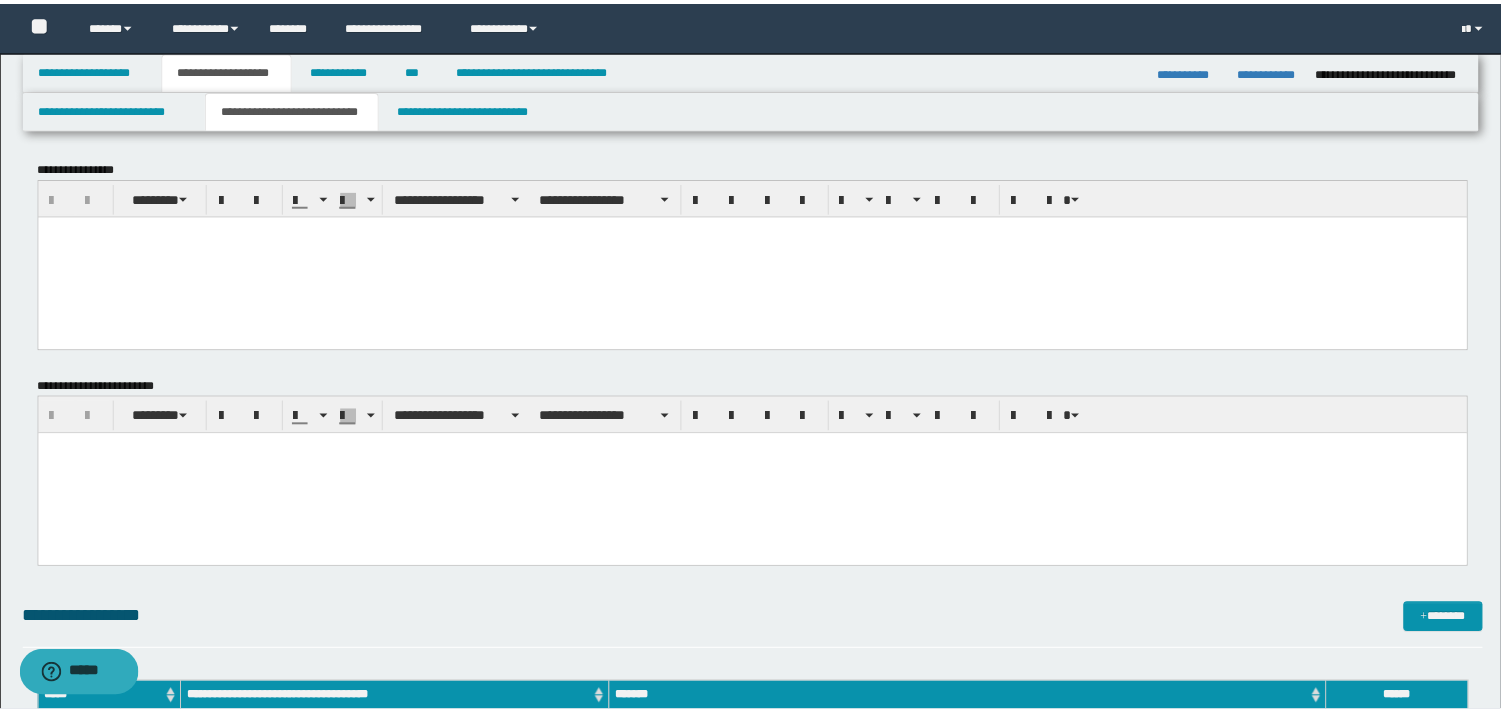 scroll, scrollTop: 0, scrollLeft: 0, axis: both 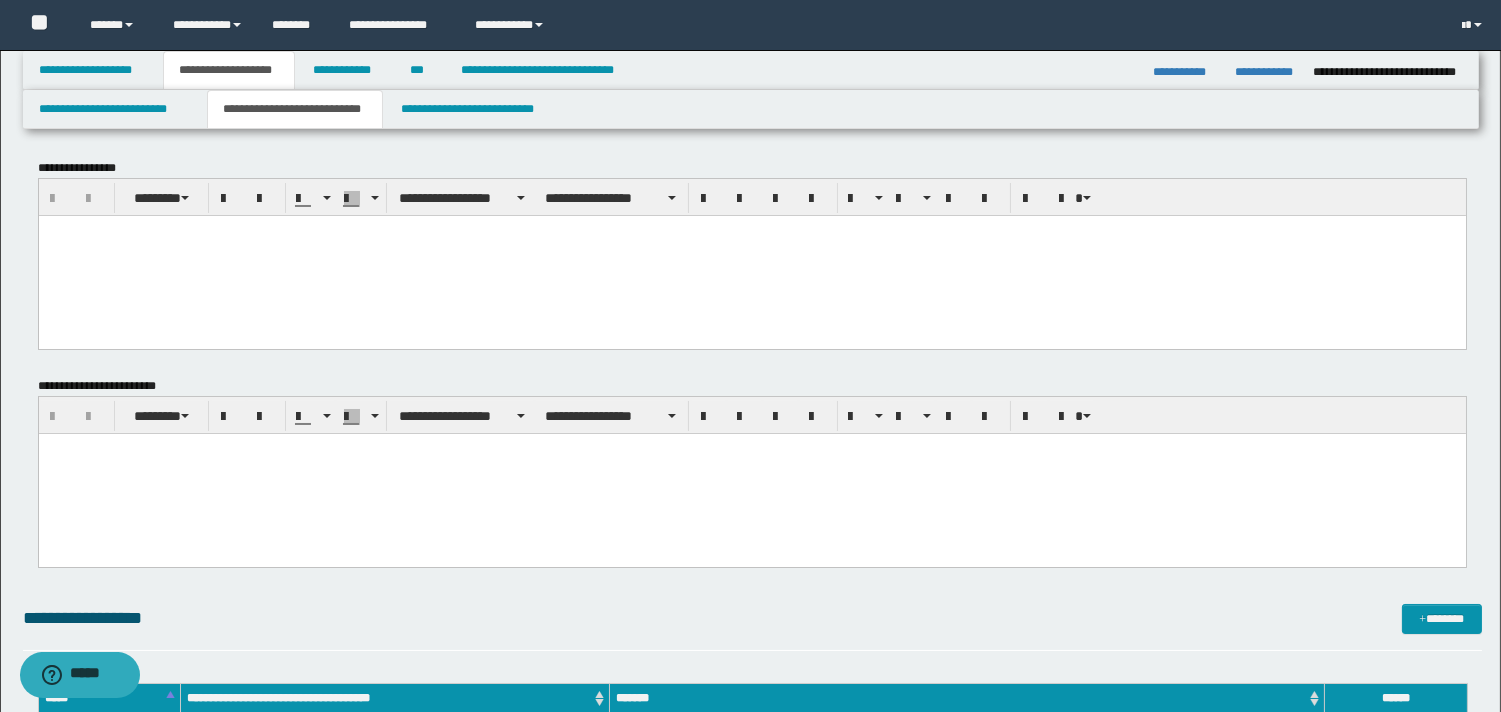 click at bounding box center (751, 230) 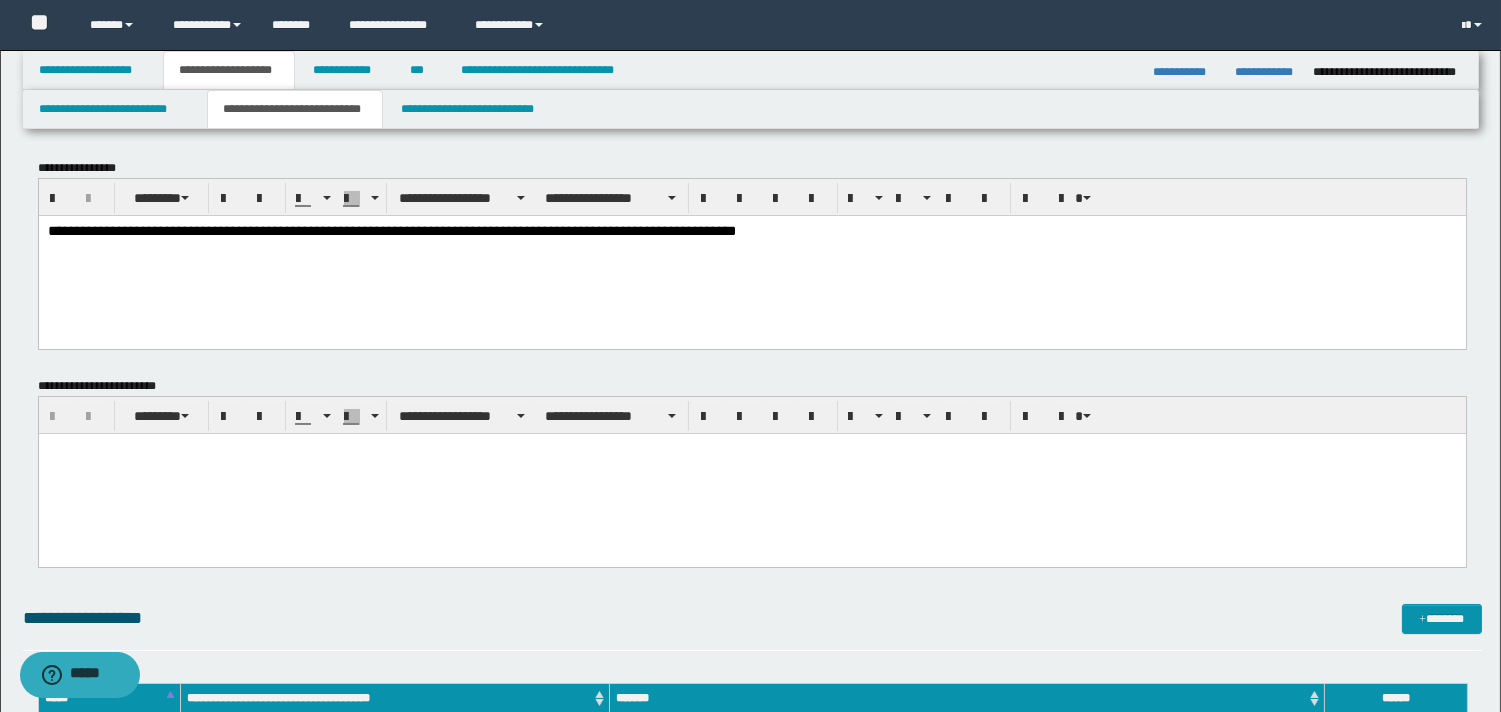 click on "**********" at bounding box center (391, 230) 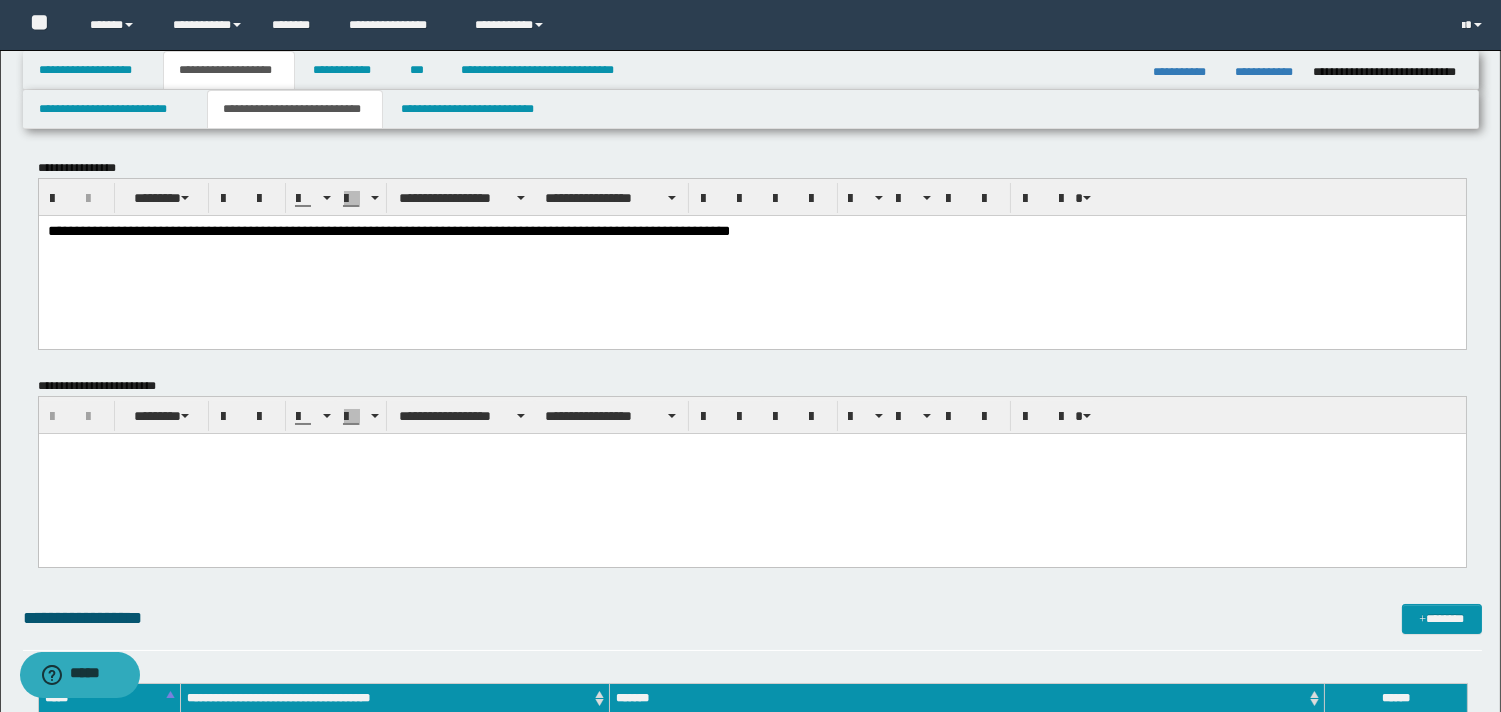 click on "**********" at bounding box center (388, 230) 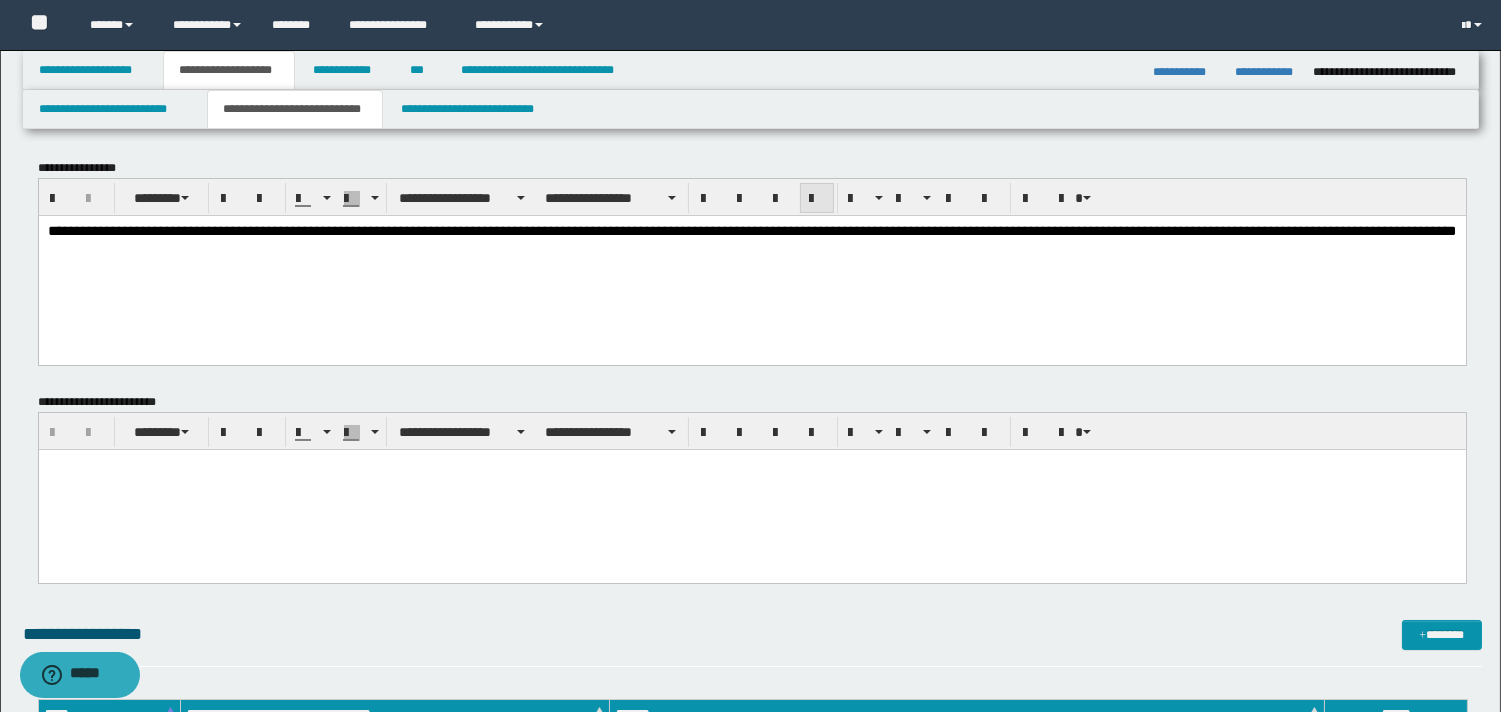 drag, startPoint x: 821, startPoint y: 202, endPoint x: 676, endPoint y: 35, distance: 221.1651 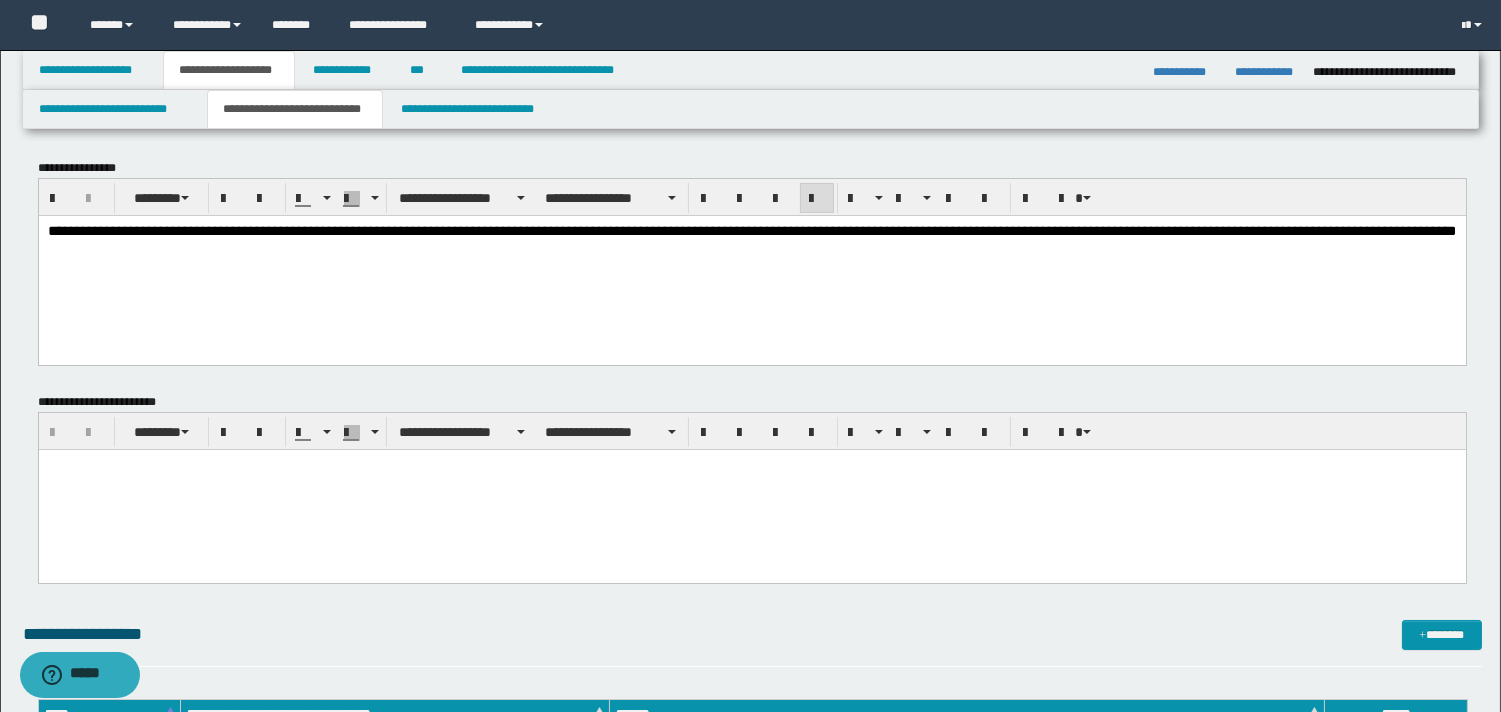 click on "**********" at bounding box center (751, 230) 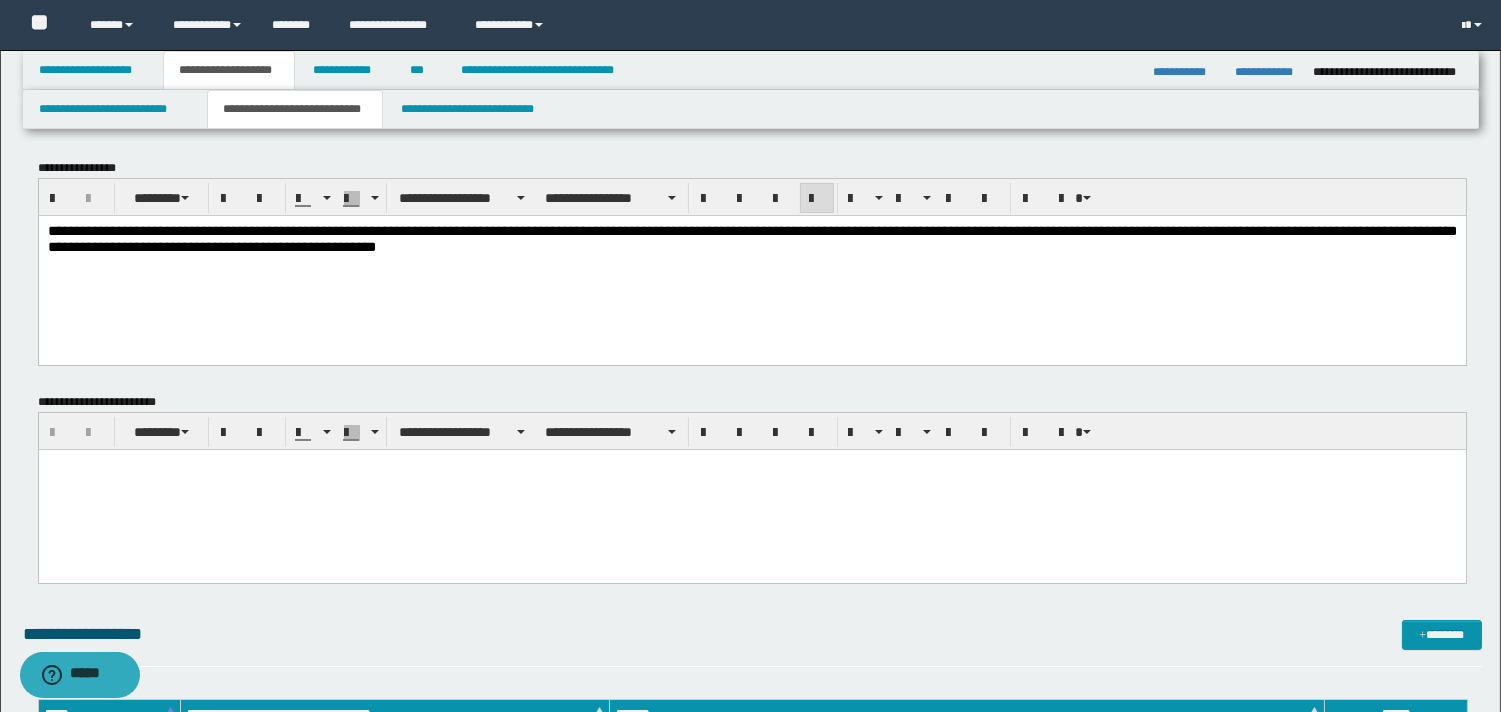 click at bounding box center (751, 490) 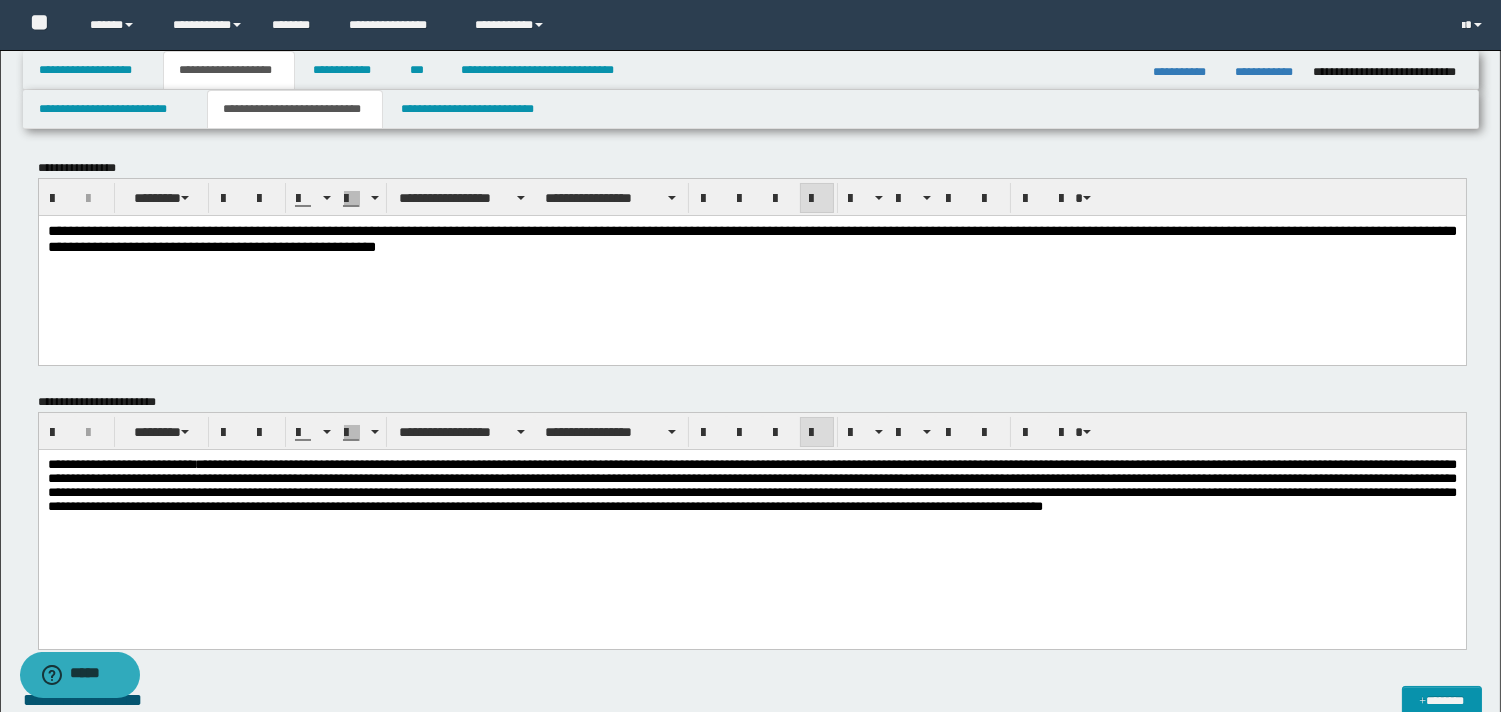 click on "**********" at bounding box center [751, 511] 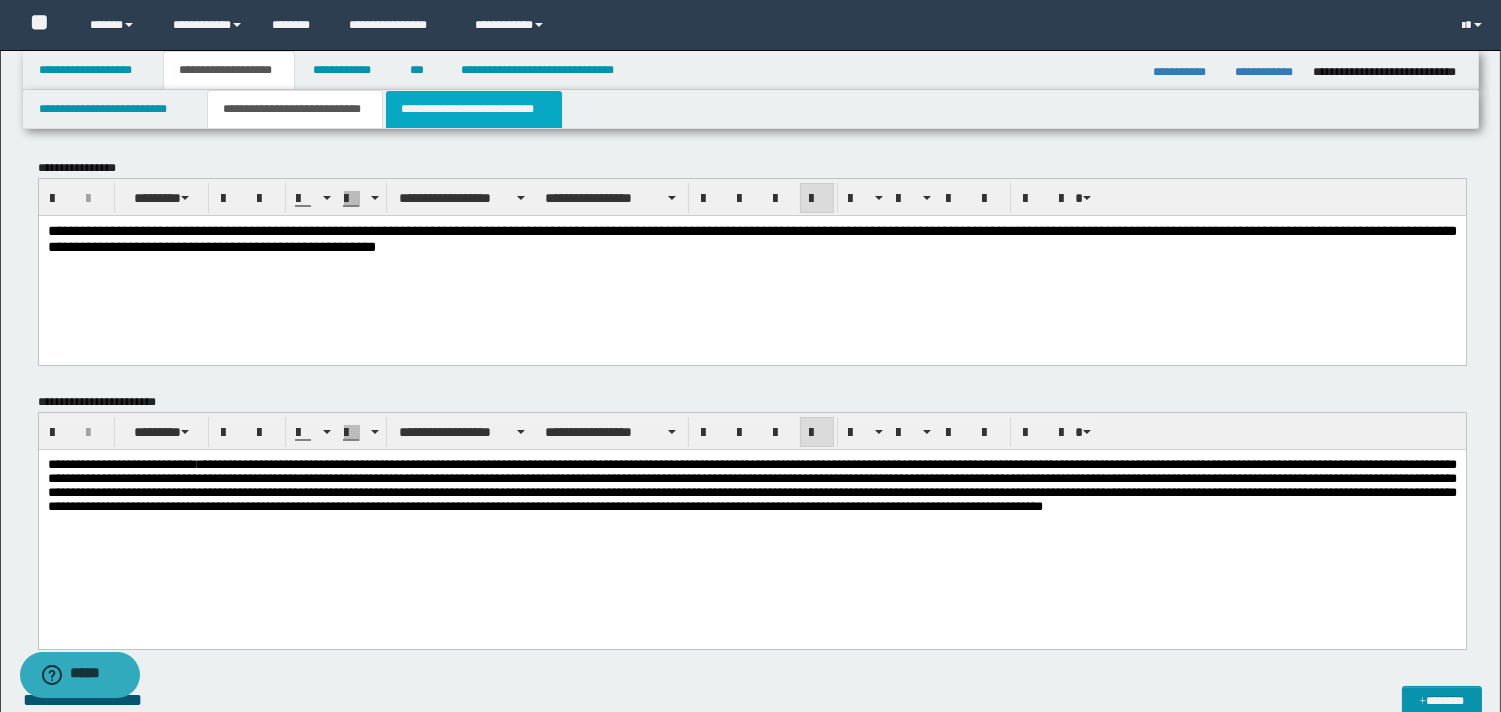 click on "**********" at bounding box center [474, 109] 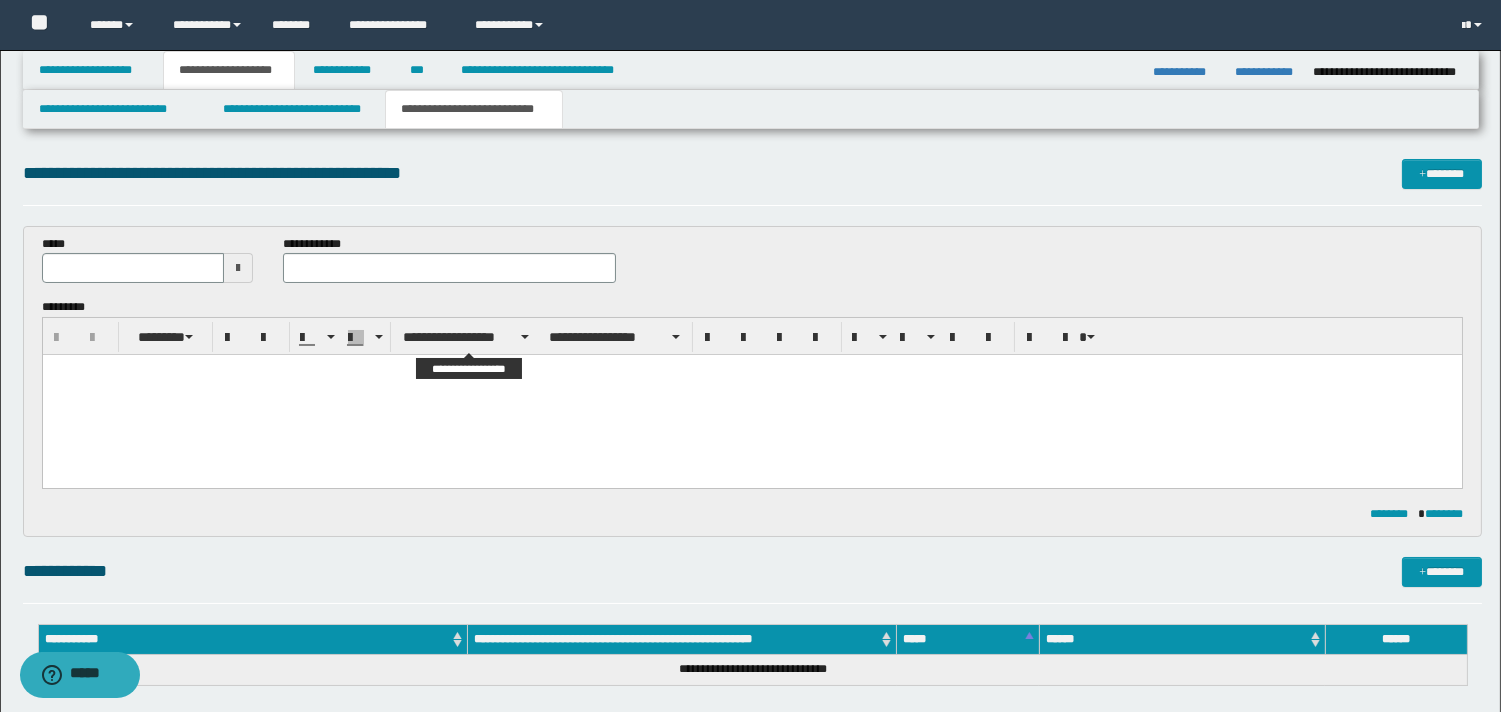 scroll, scrollTop: 0, scrollLeft: 0, axis: both 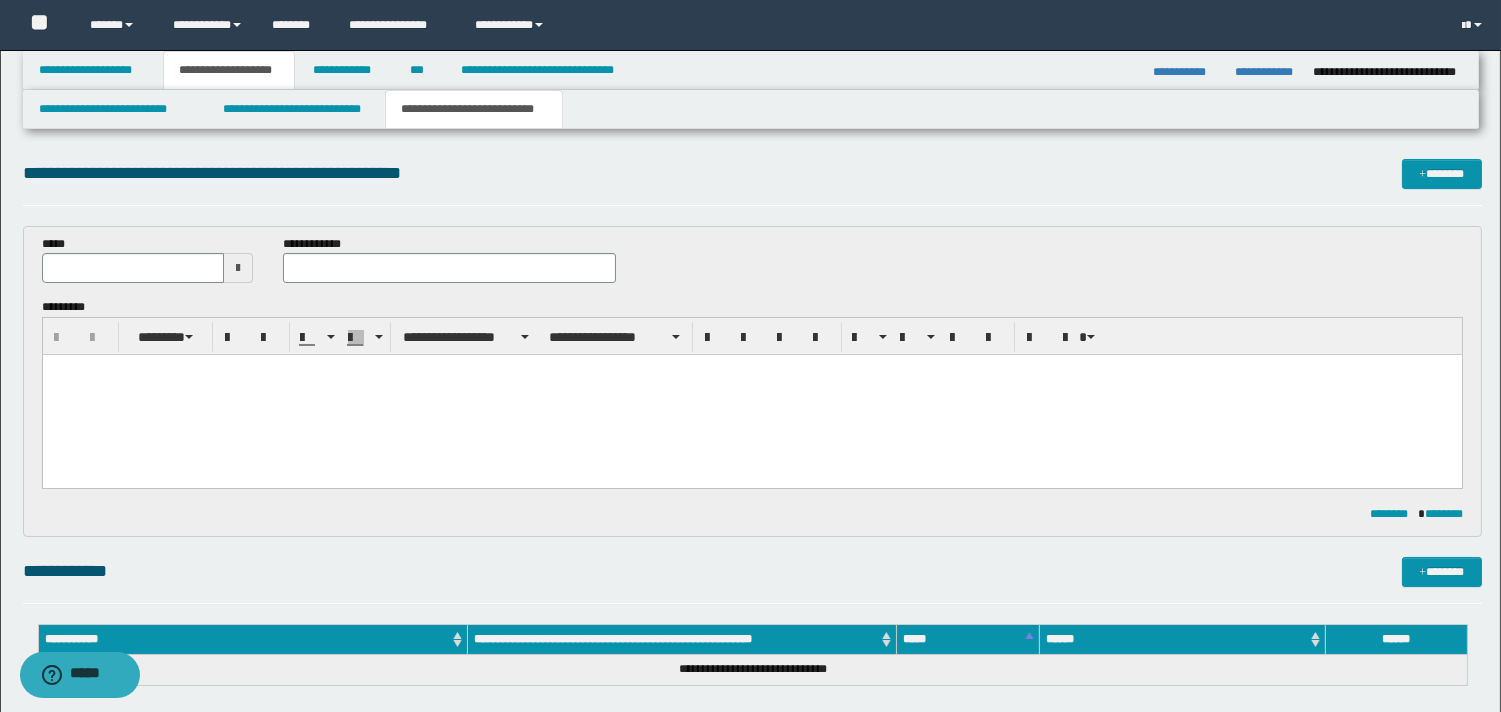 click at bounding box center (238, 268) 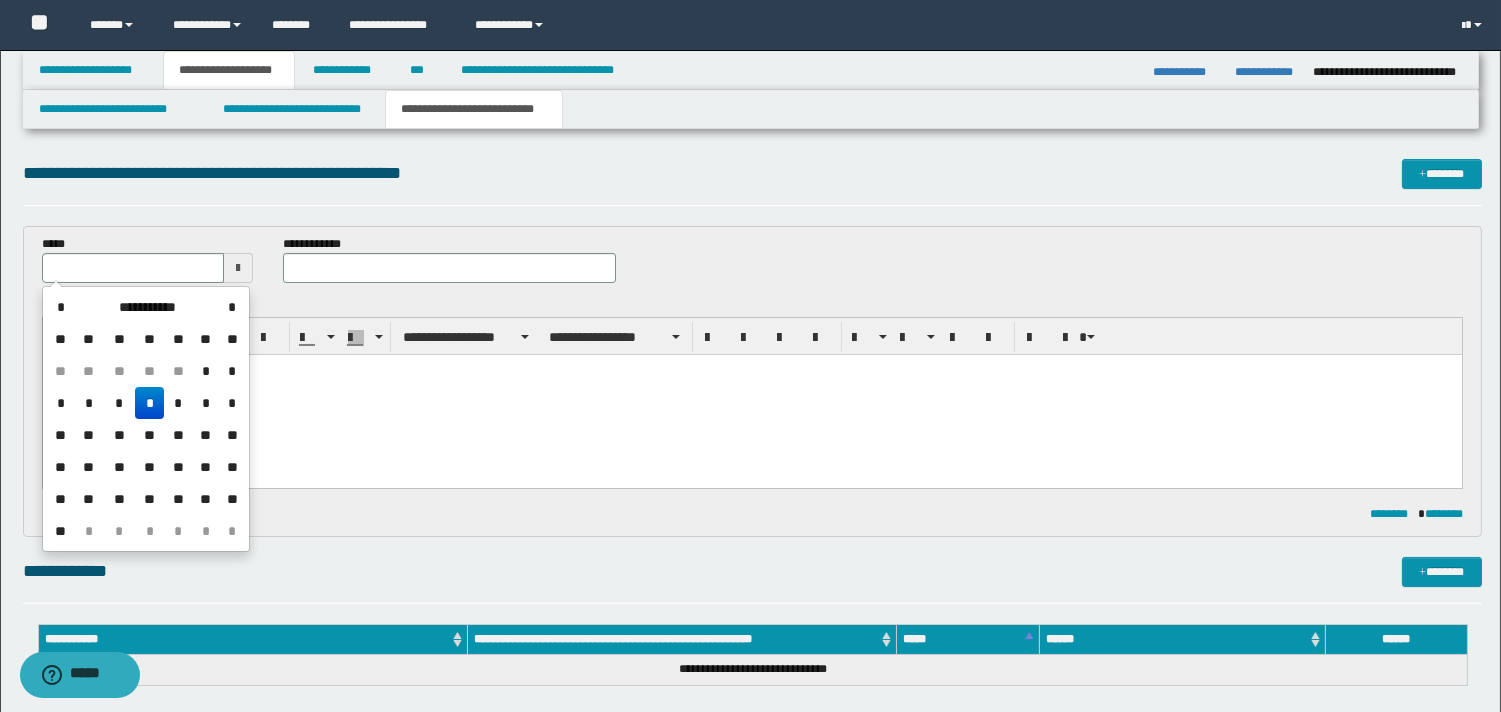 drag, startPoint x: 147, startPoint y: 402, endPoint x: 250, endPoint y: 341, distance: 119.70798 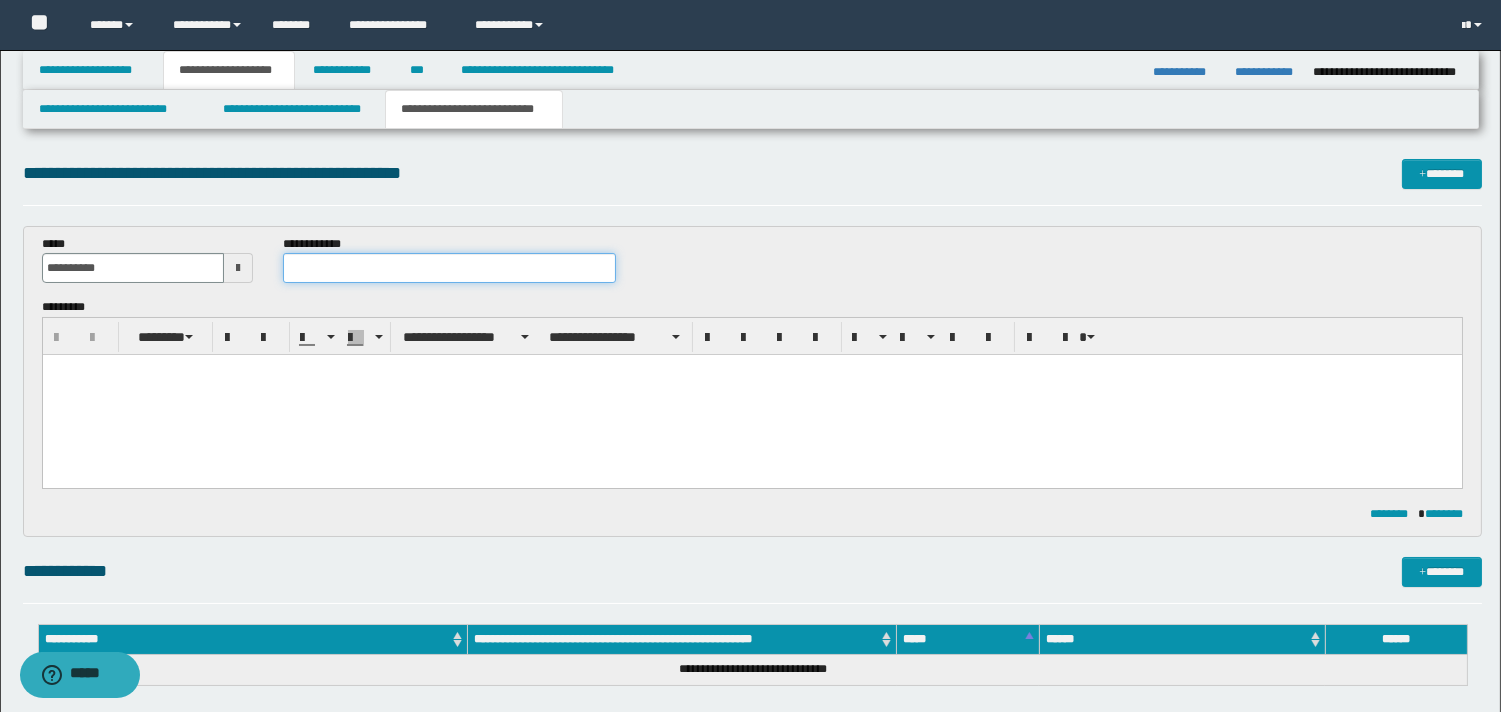 click at bounding box center (449, 268) 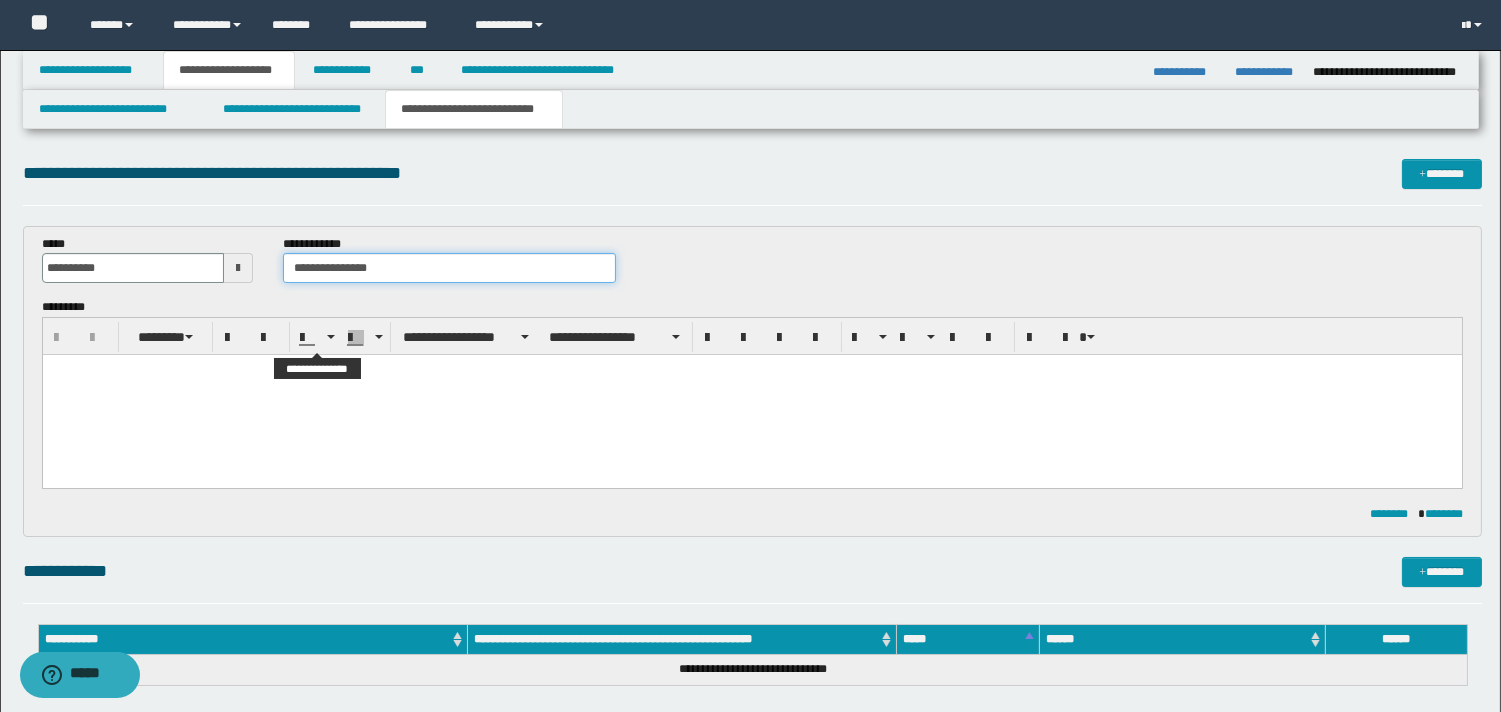 type on "**********" 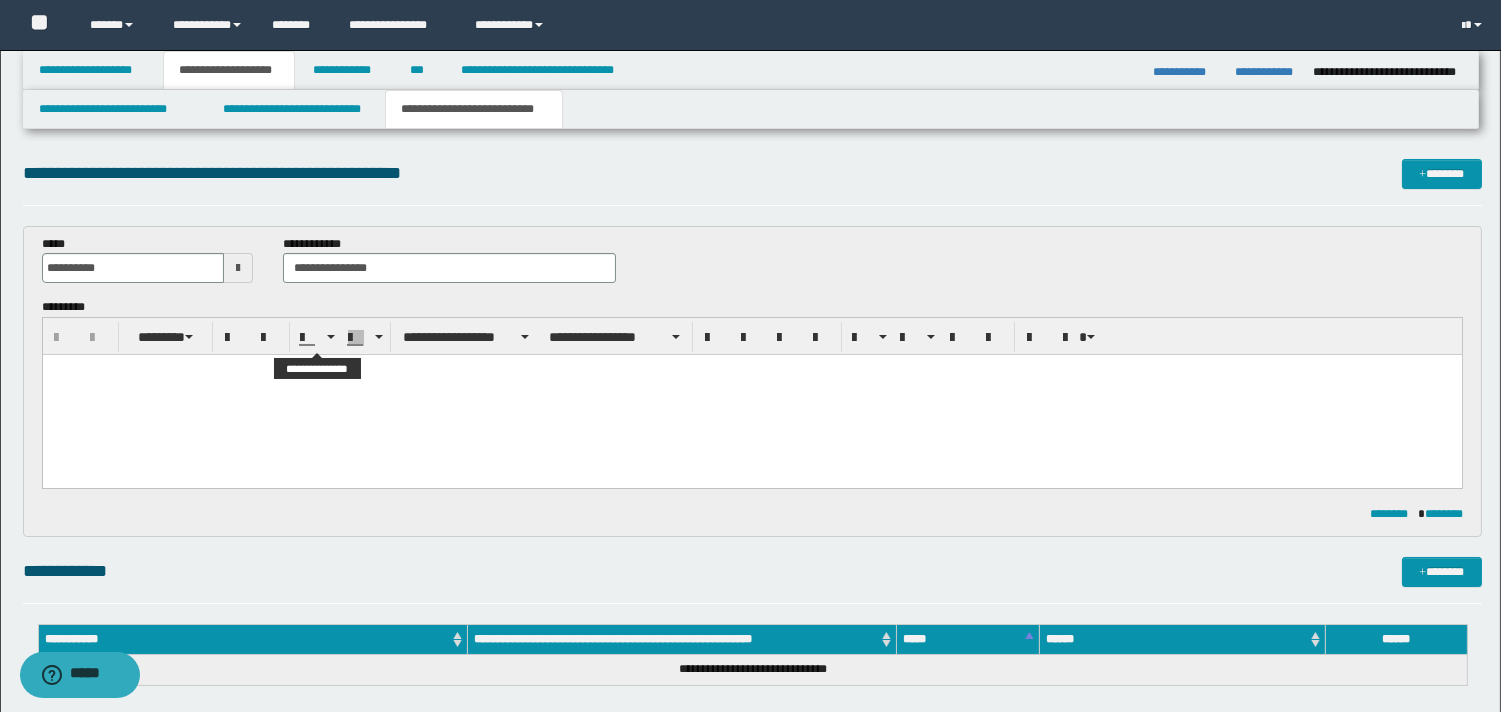 click at bounding box center [751, 395] 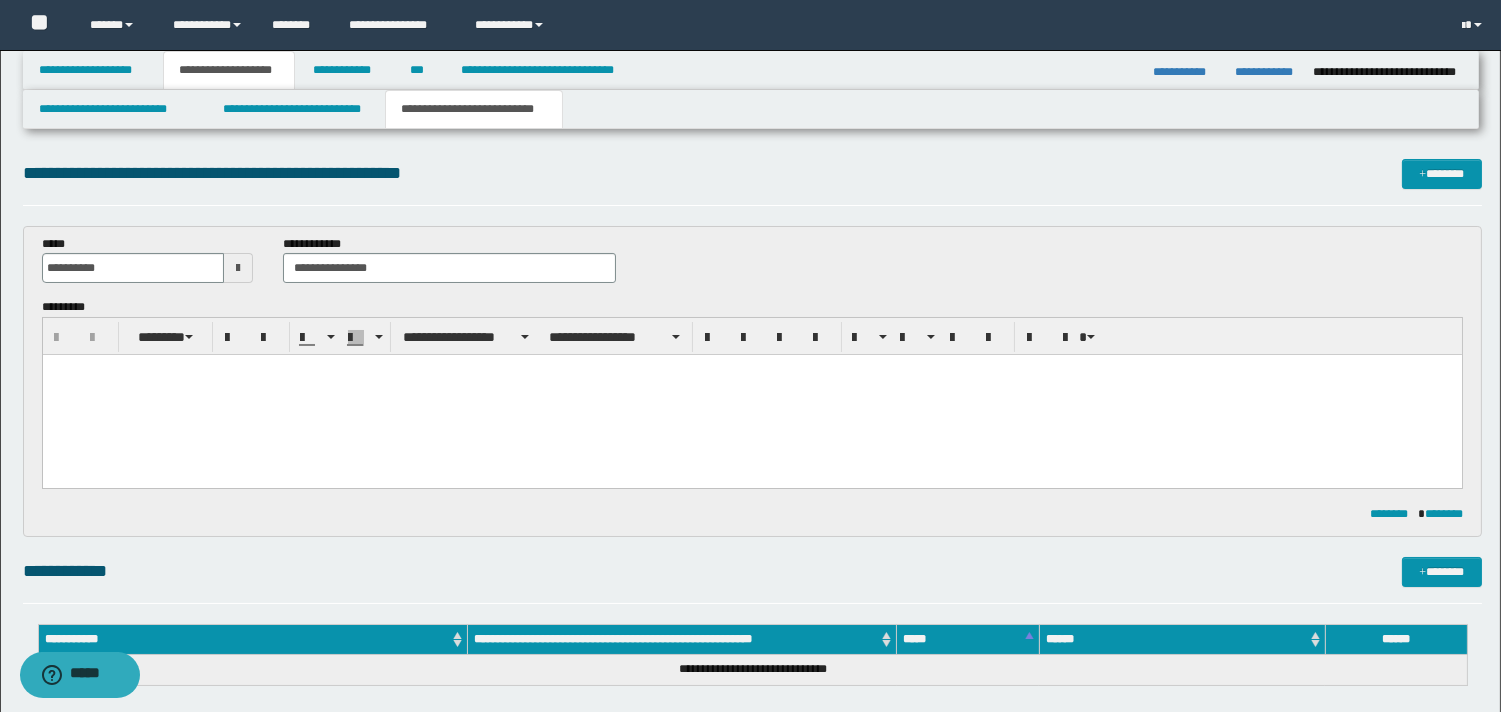 click at bounding box center [751, 370] 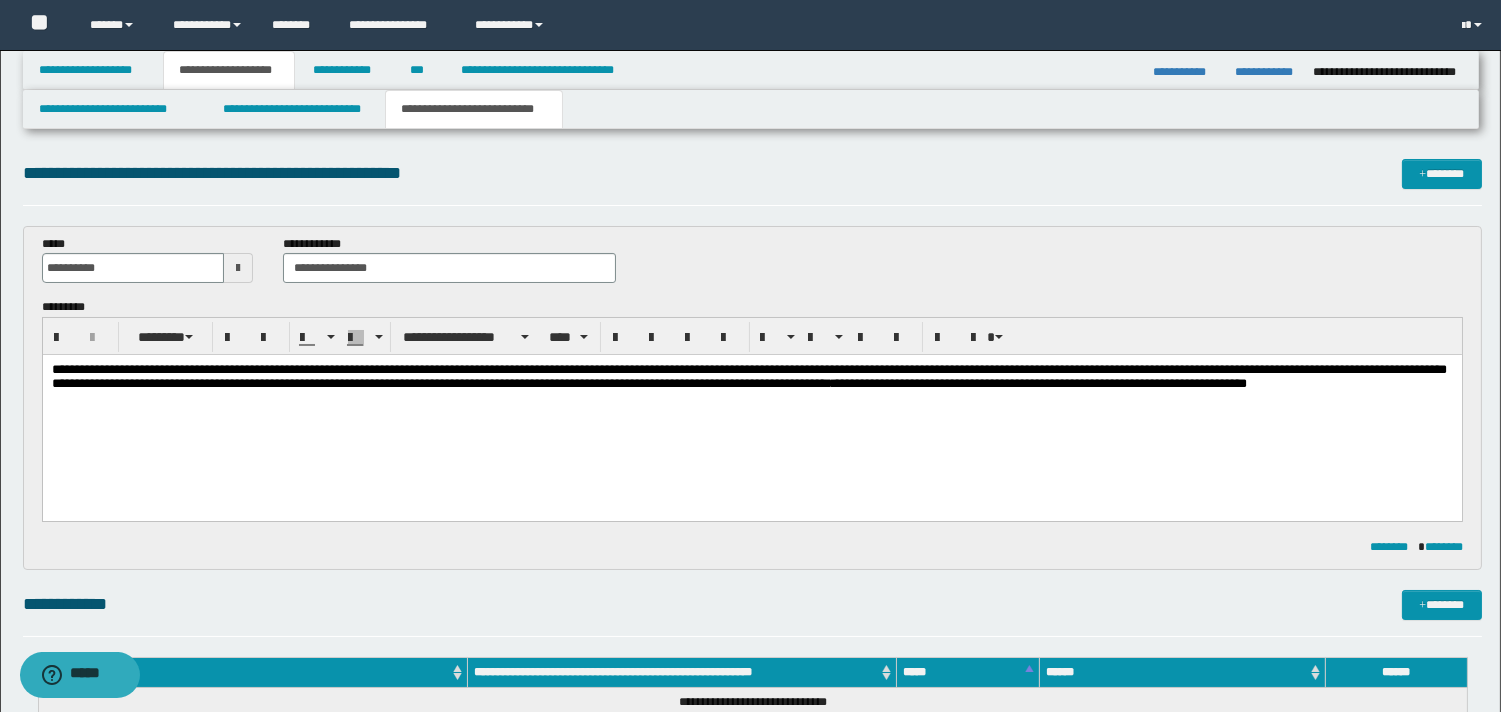 click on "**********" at bounding box center (748, 376) 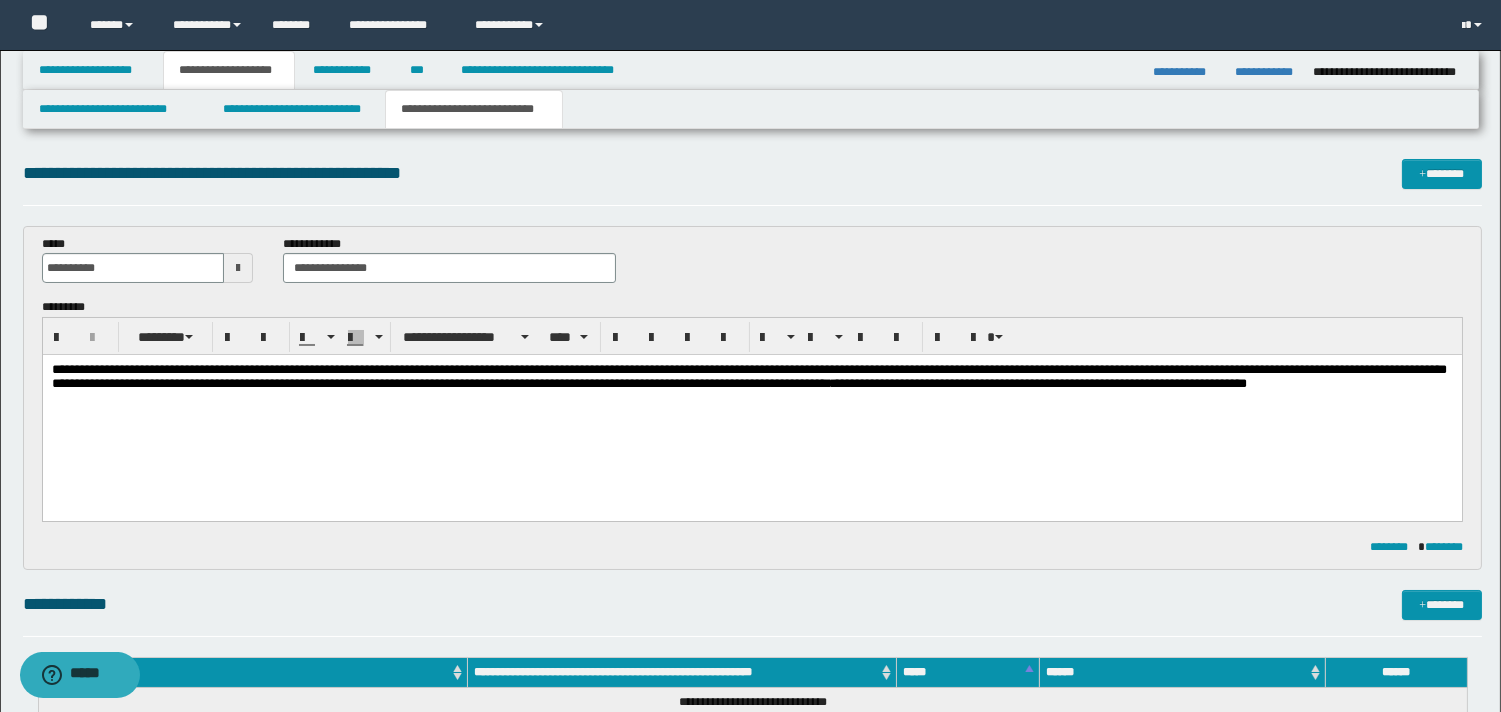 type 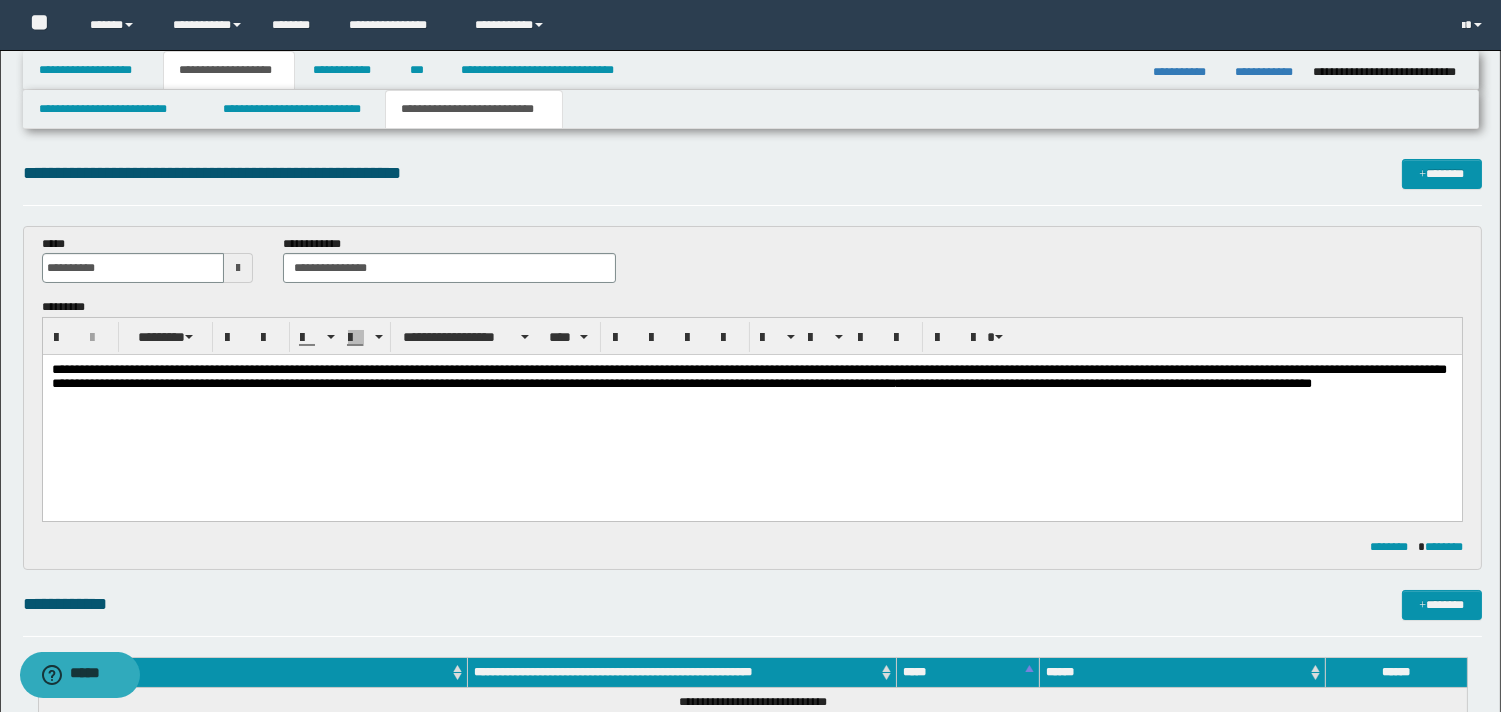 click on "**********" at bounding box center [748, 376] 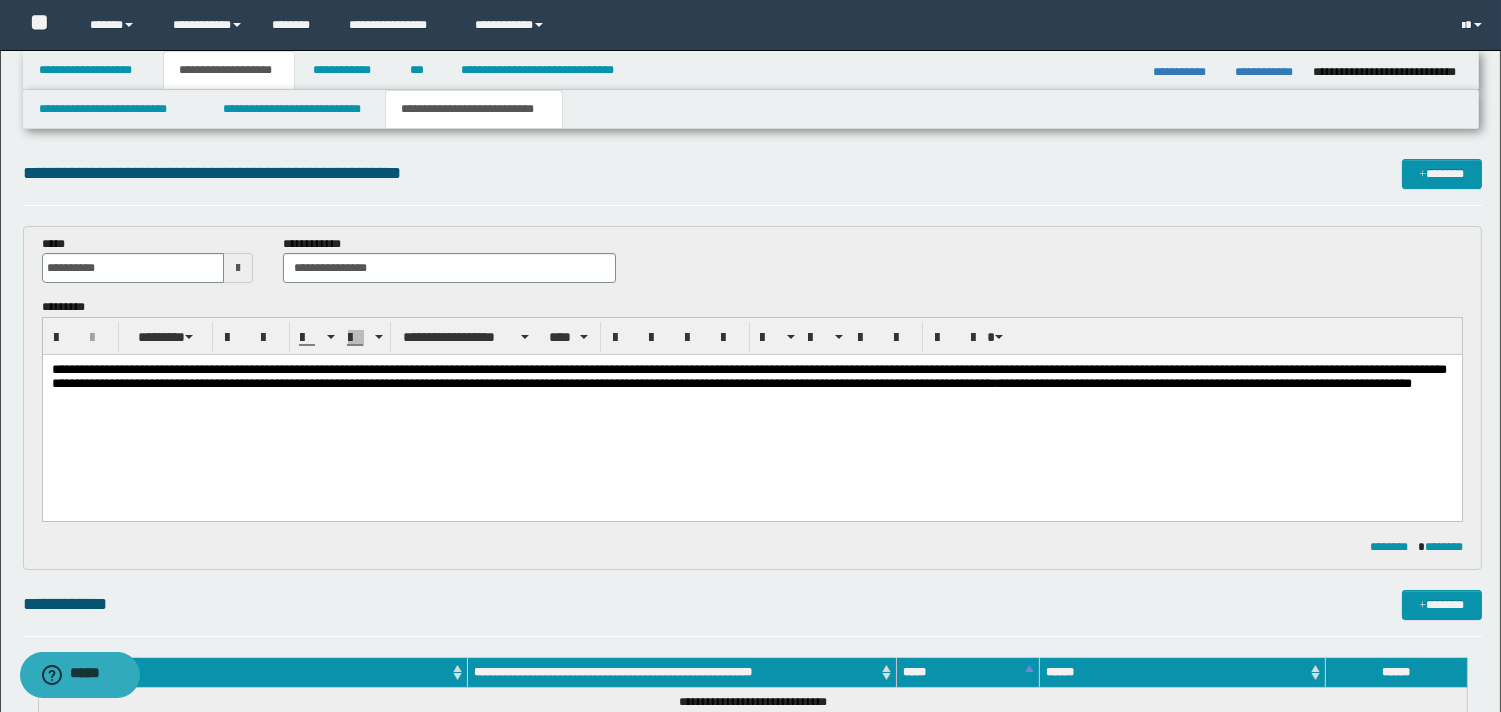 click on "**********" at bounding box center [748, 376] 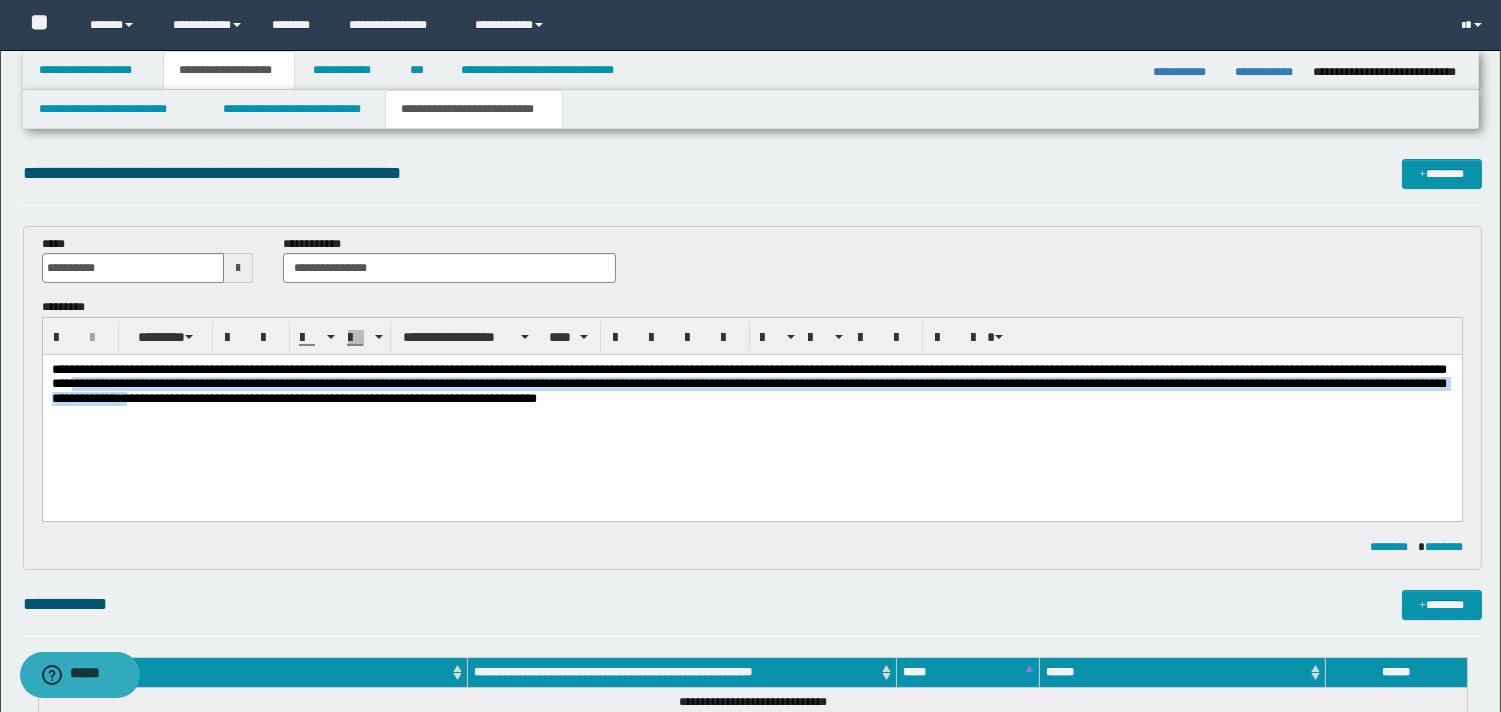 drag, startPoint x: 341, startPoint y: 392, endPoint x: 687, endPoint y: 414, distance: 346.69873 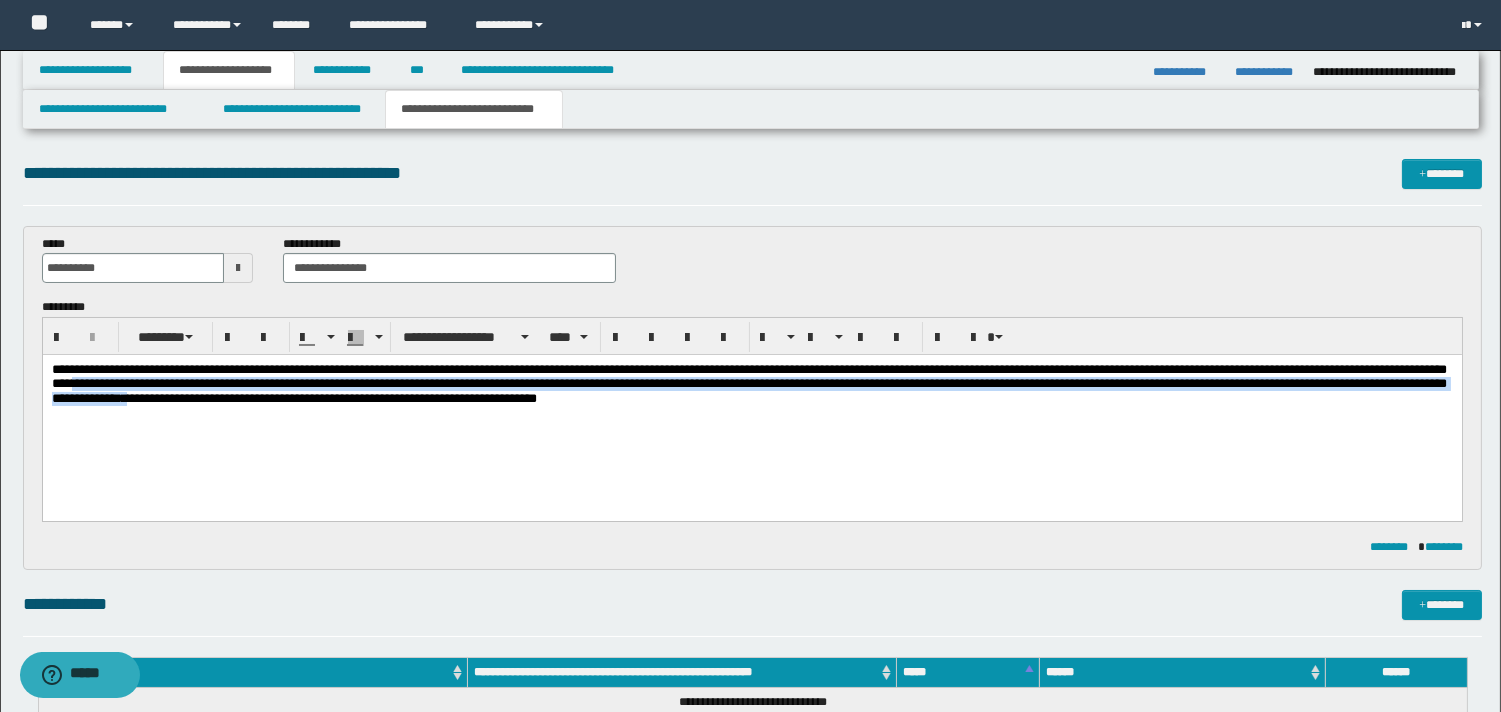 click on "**********" at bounding box center (751, 409) 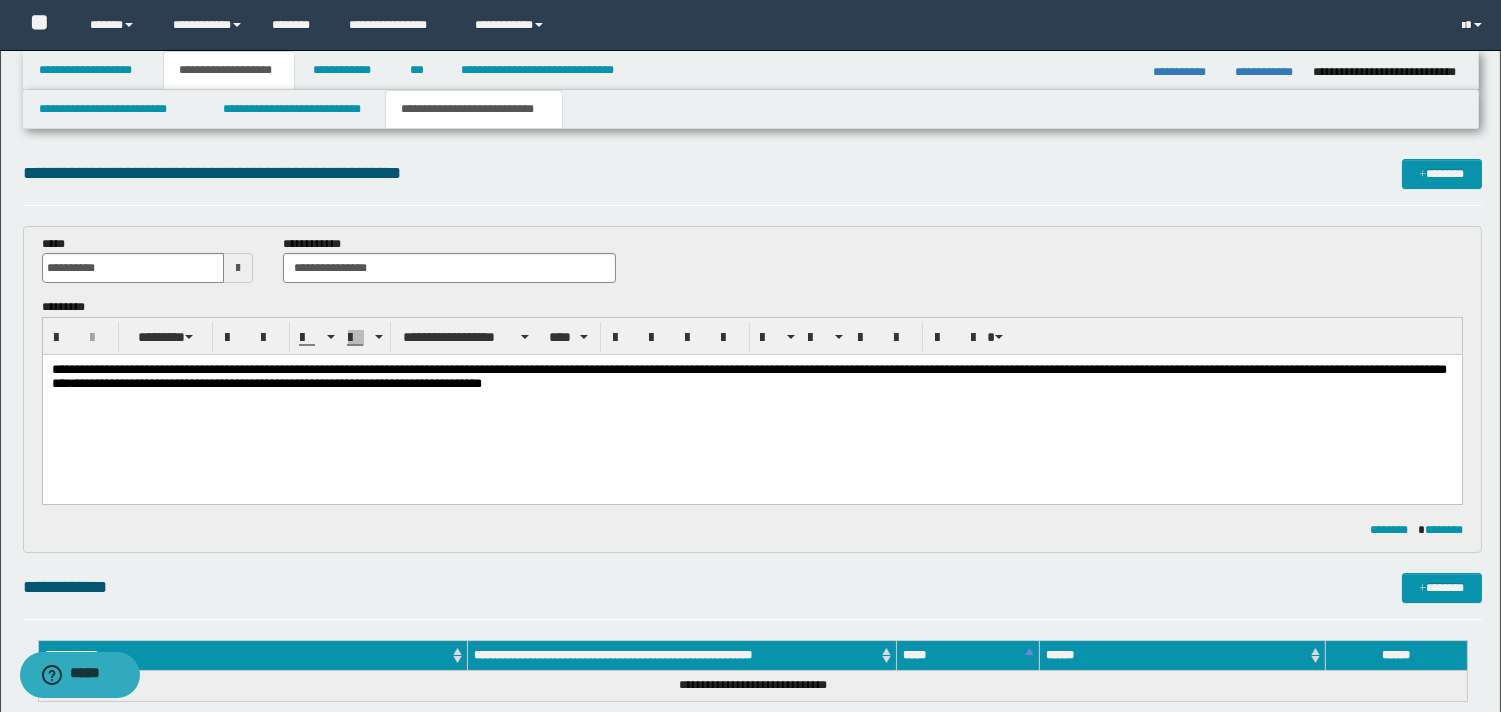 click on "**********" at bounding box center (751, 402) 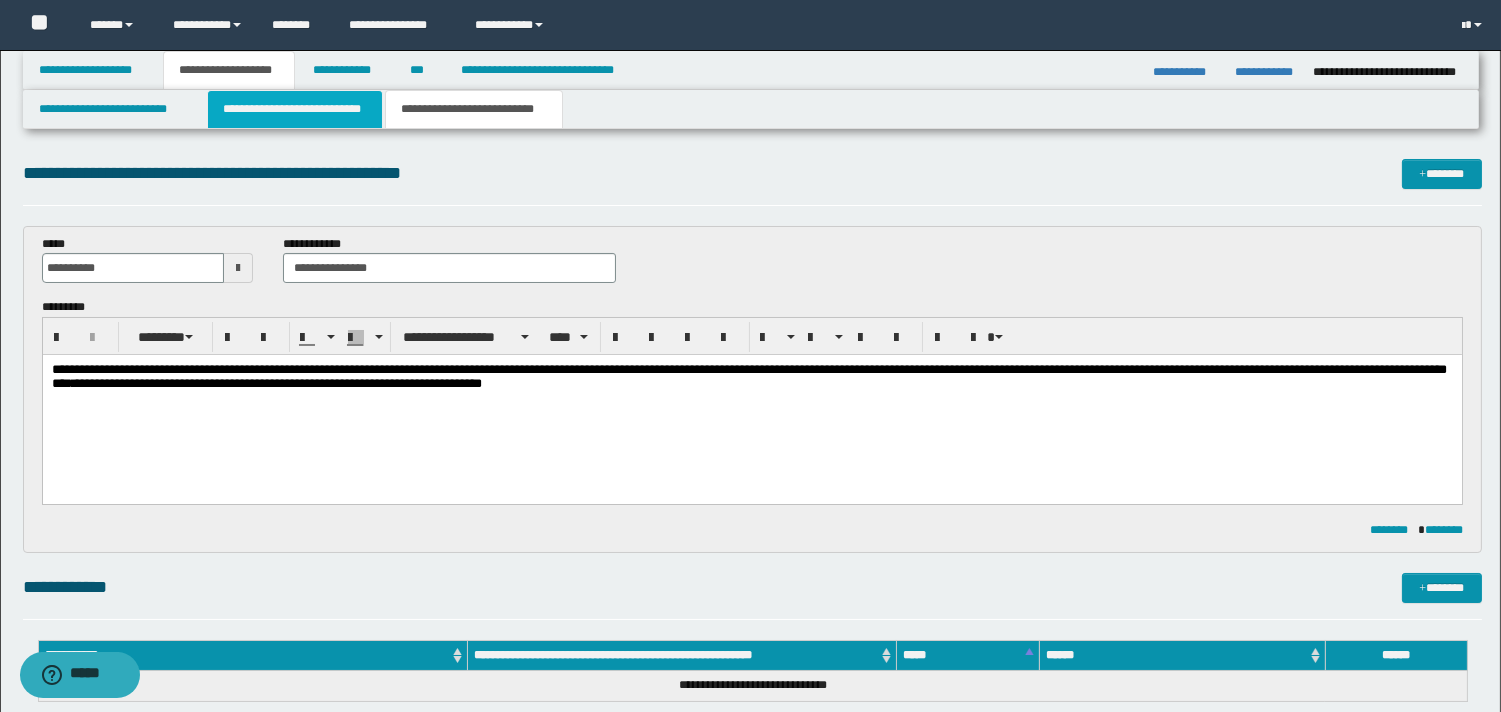 click on "**********" at bounding box center (295, 109) 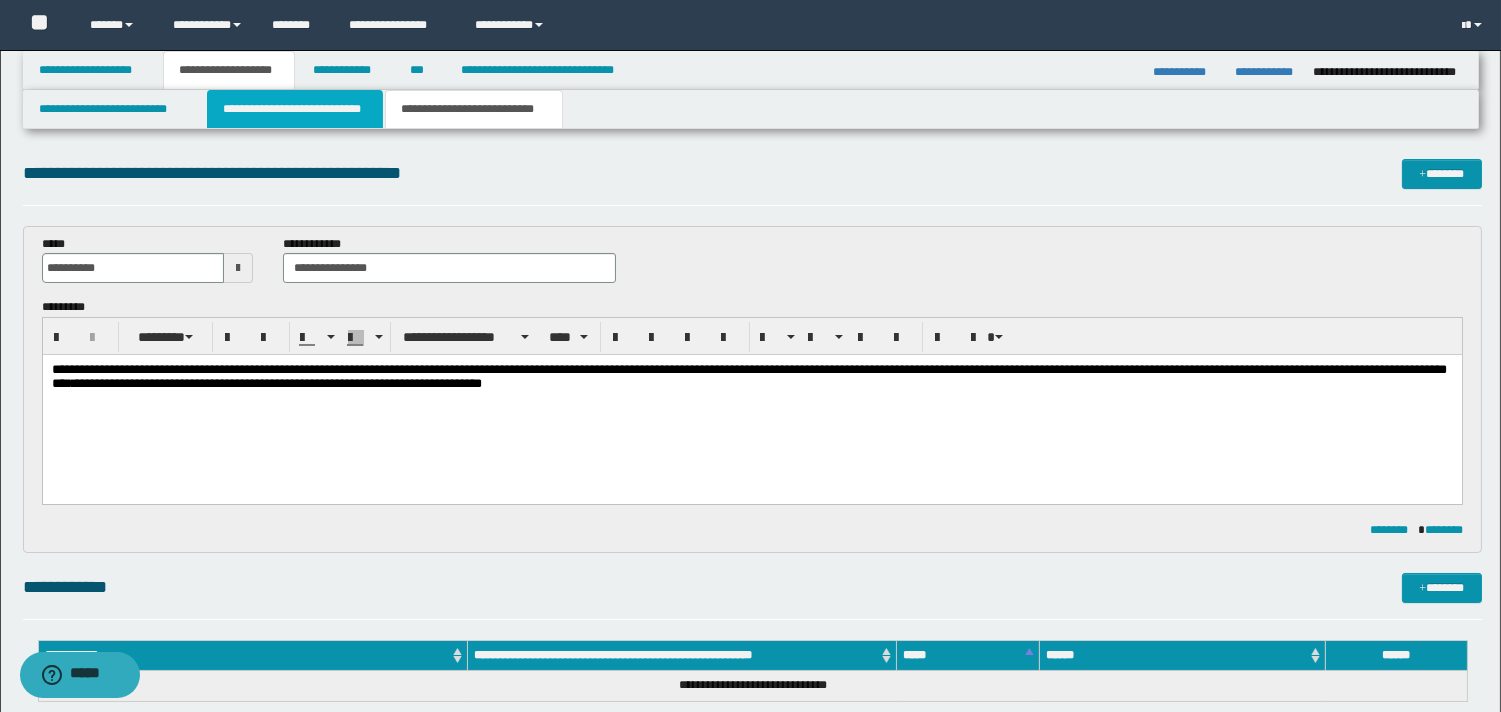 type 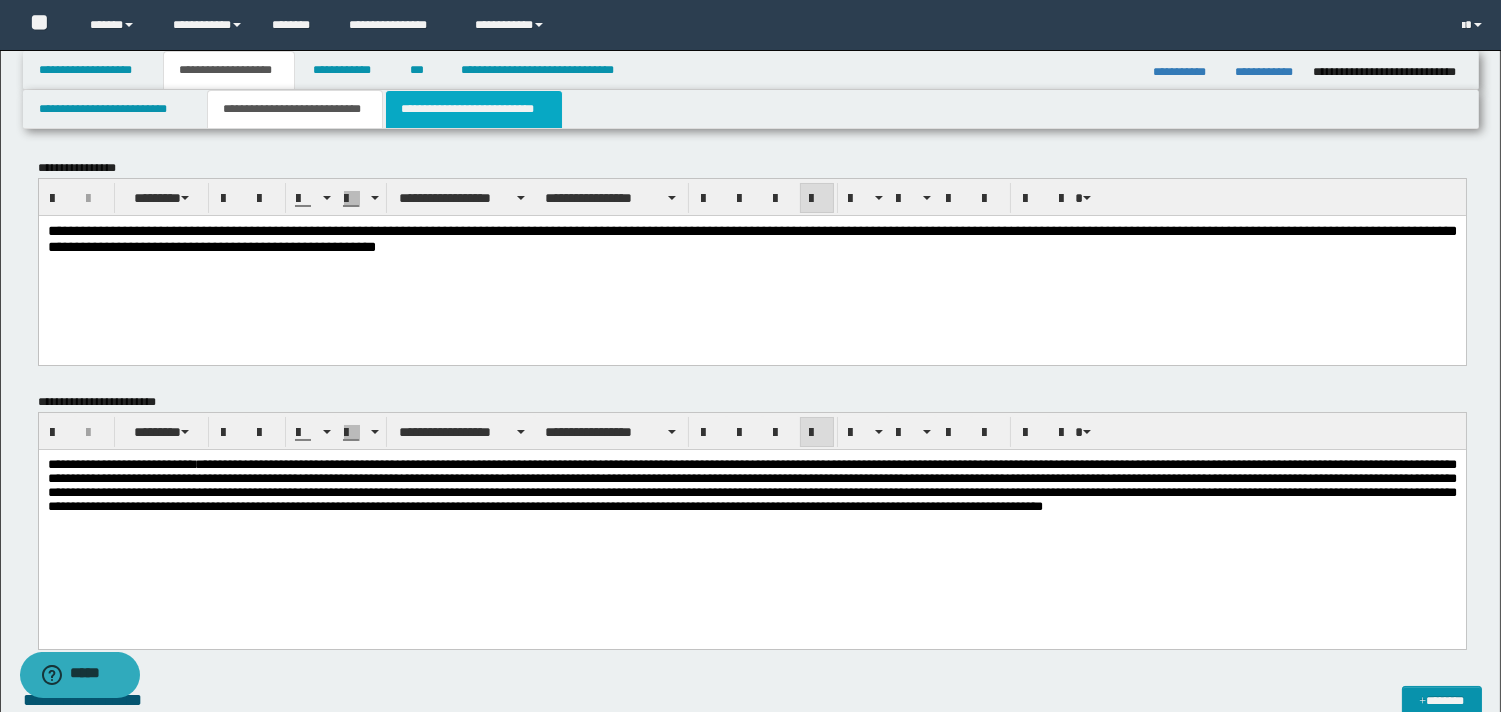 click on "**********" at bounding box center (474, 109) 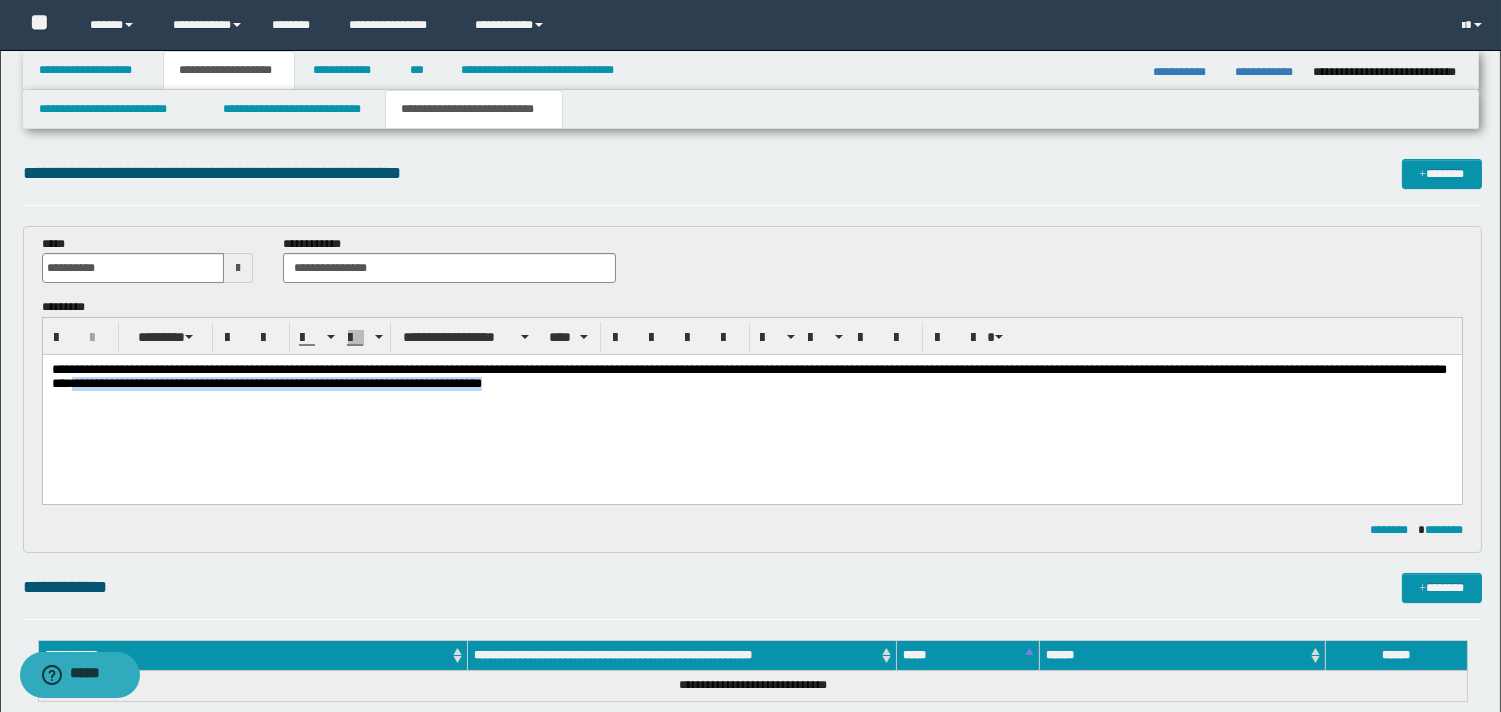 drag, startPoint x: 343, startPoint y: 389, endPoint x: 951, endPoint y: 410, distance: 608.36255 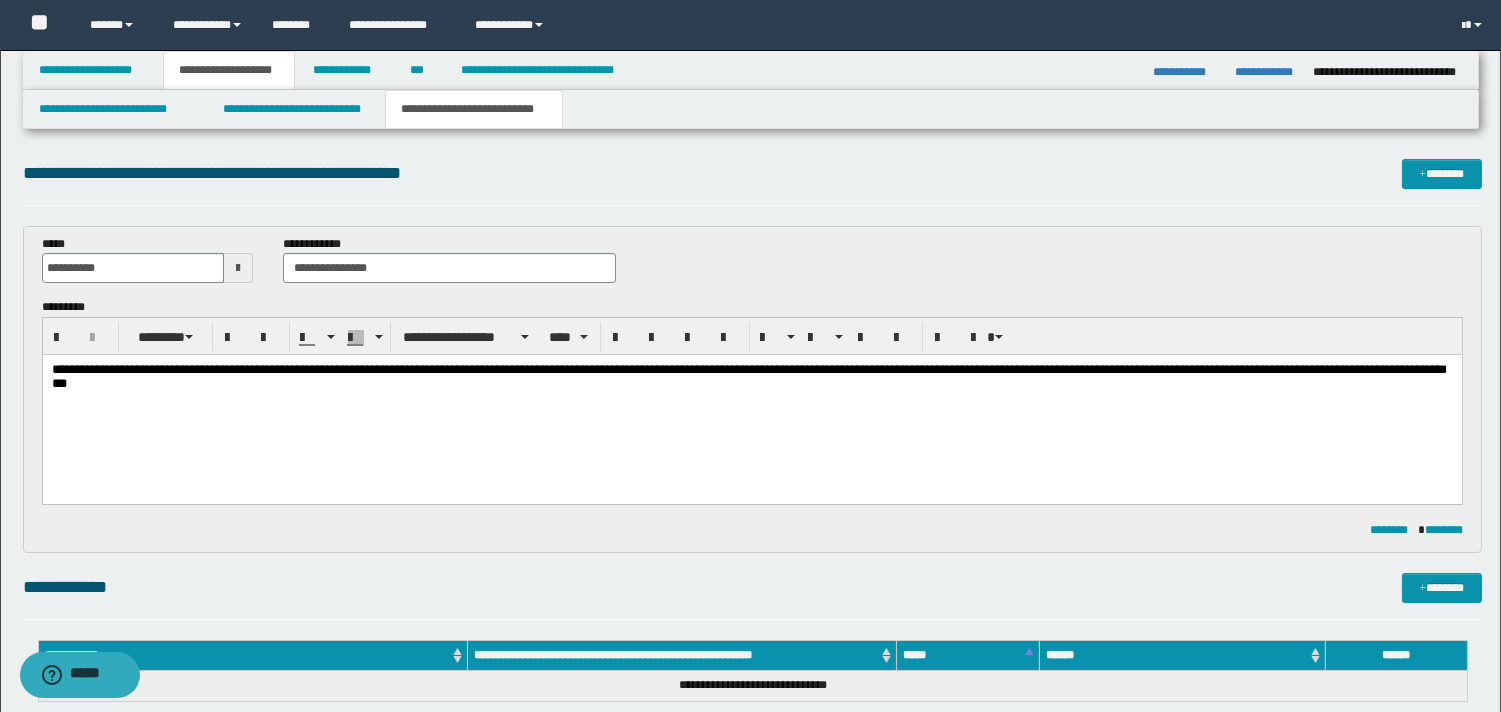 click on "**********" at bounding box center [751, 402] 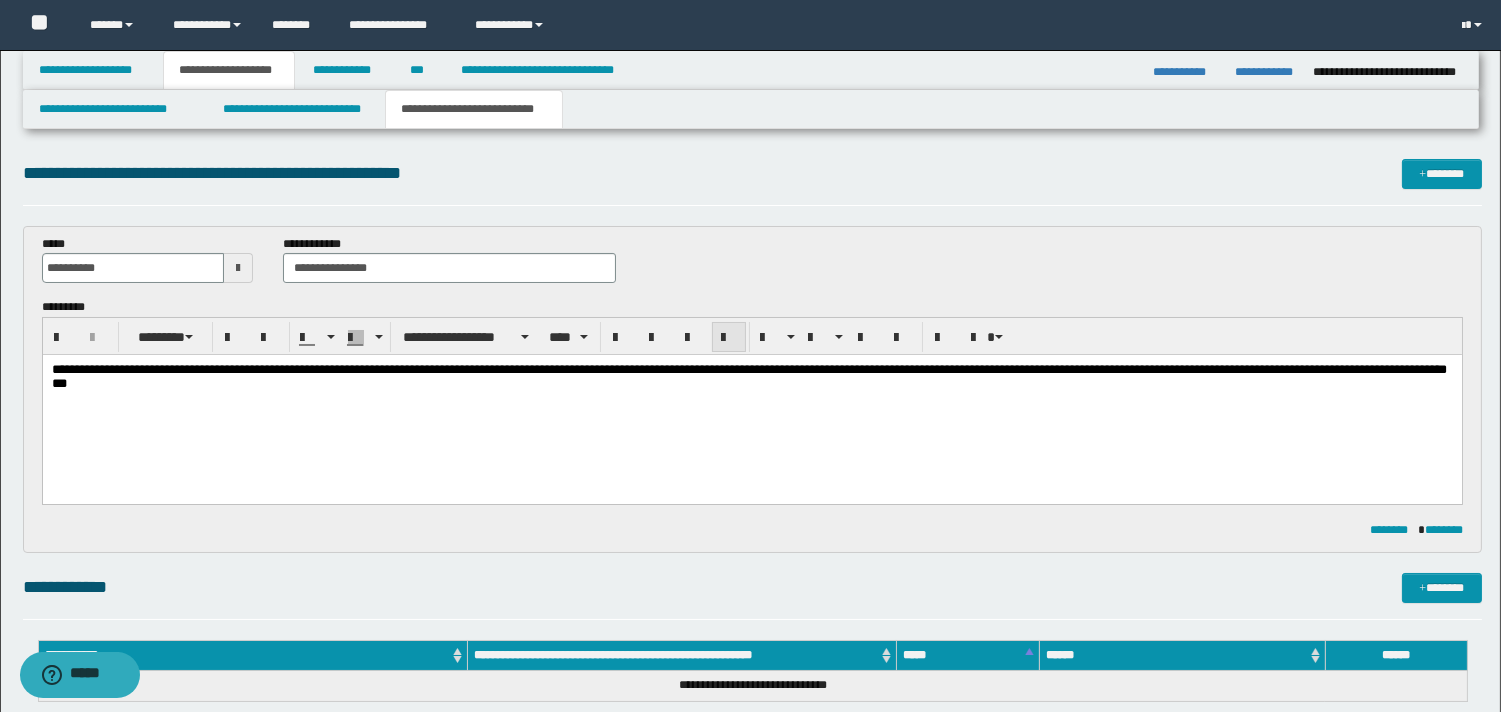 click at bounding box center (729, 338) 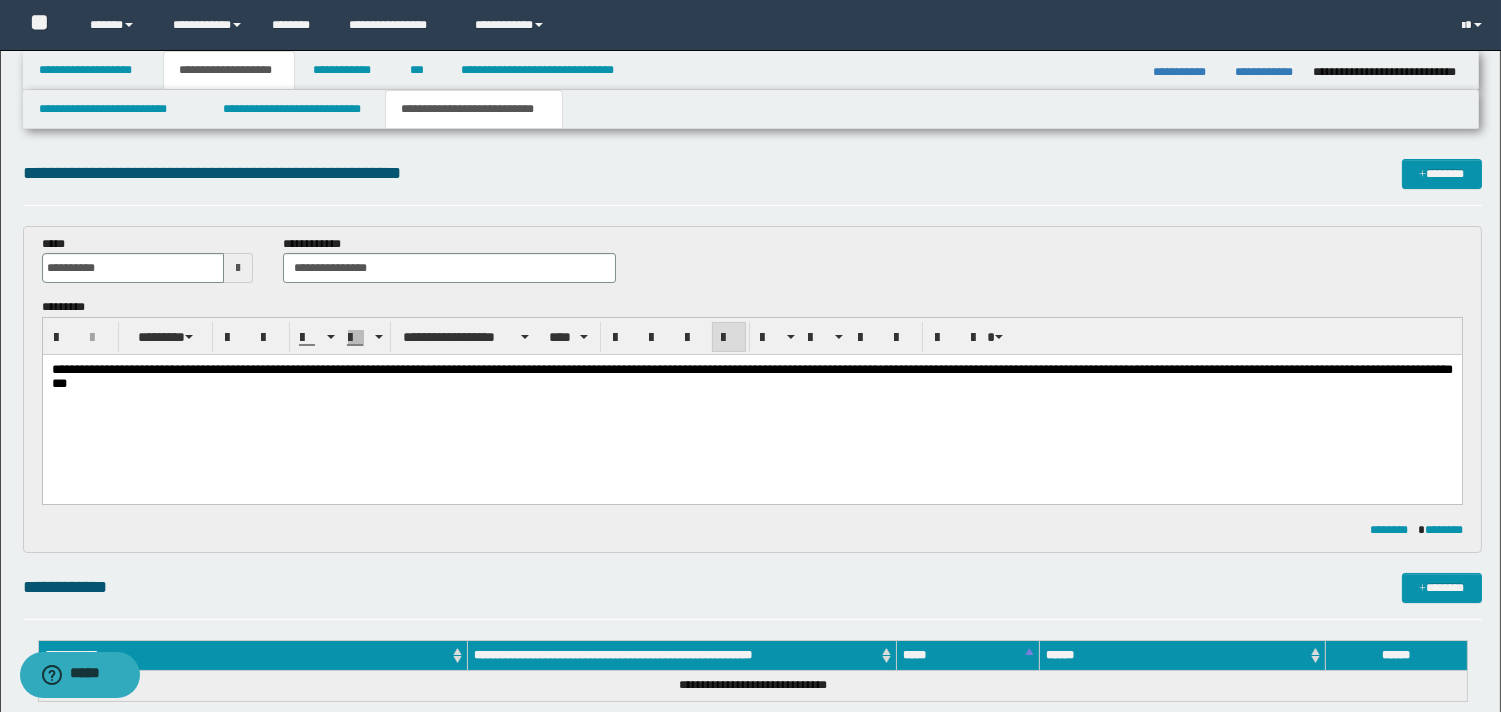 click on "**********" at bounding box center (751, 402) 